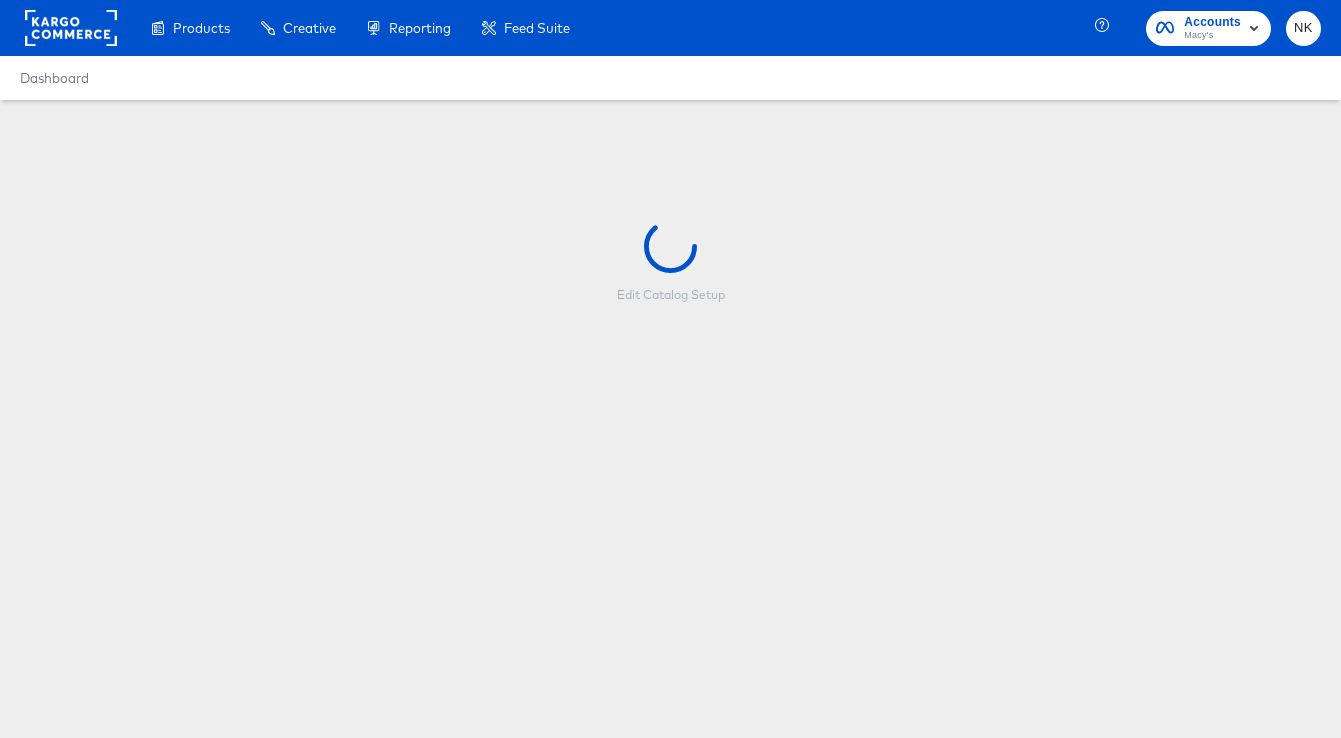 scroll, scrollTop: 0, scrollLeft: 0, axis: both 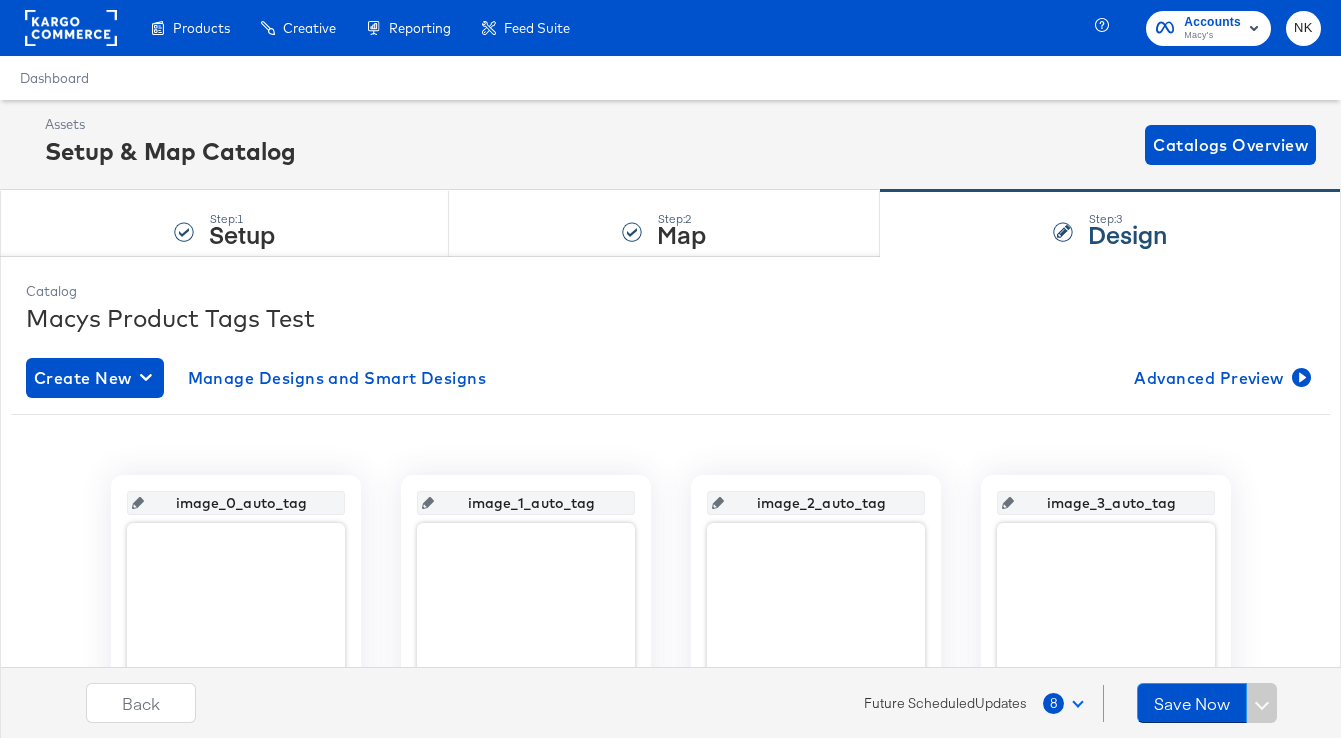 click 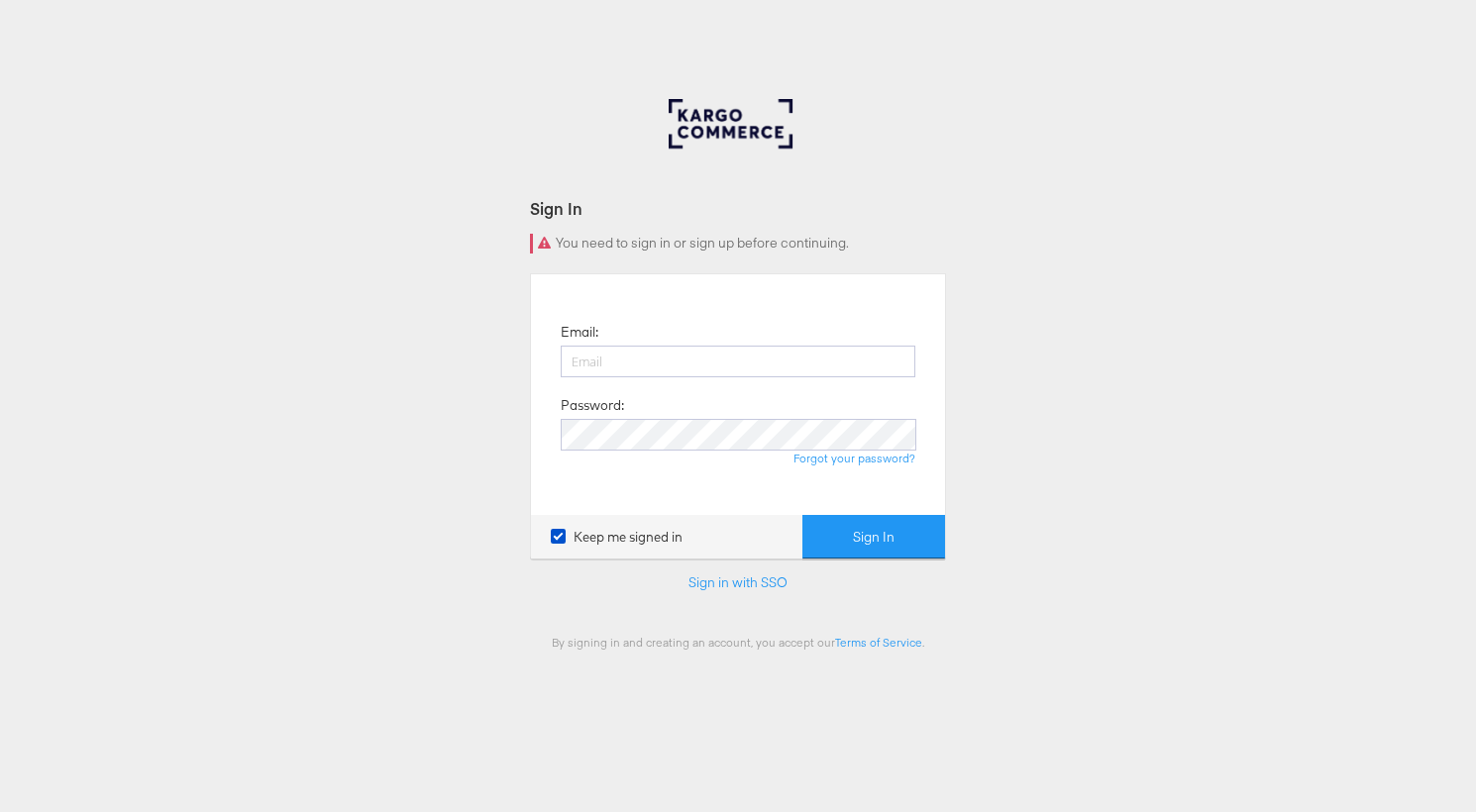 scroll, scrollTop: 0, scrollLeft: 0, axis: both 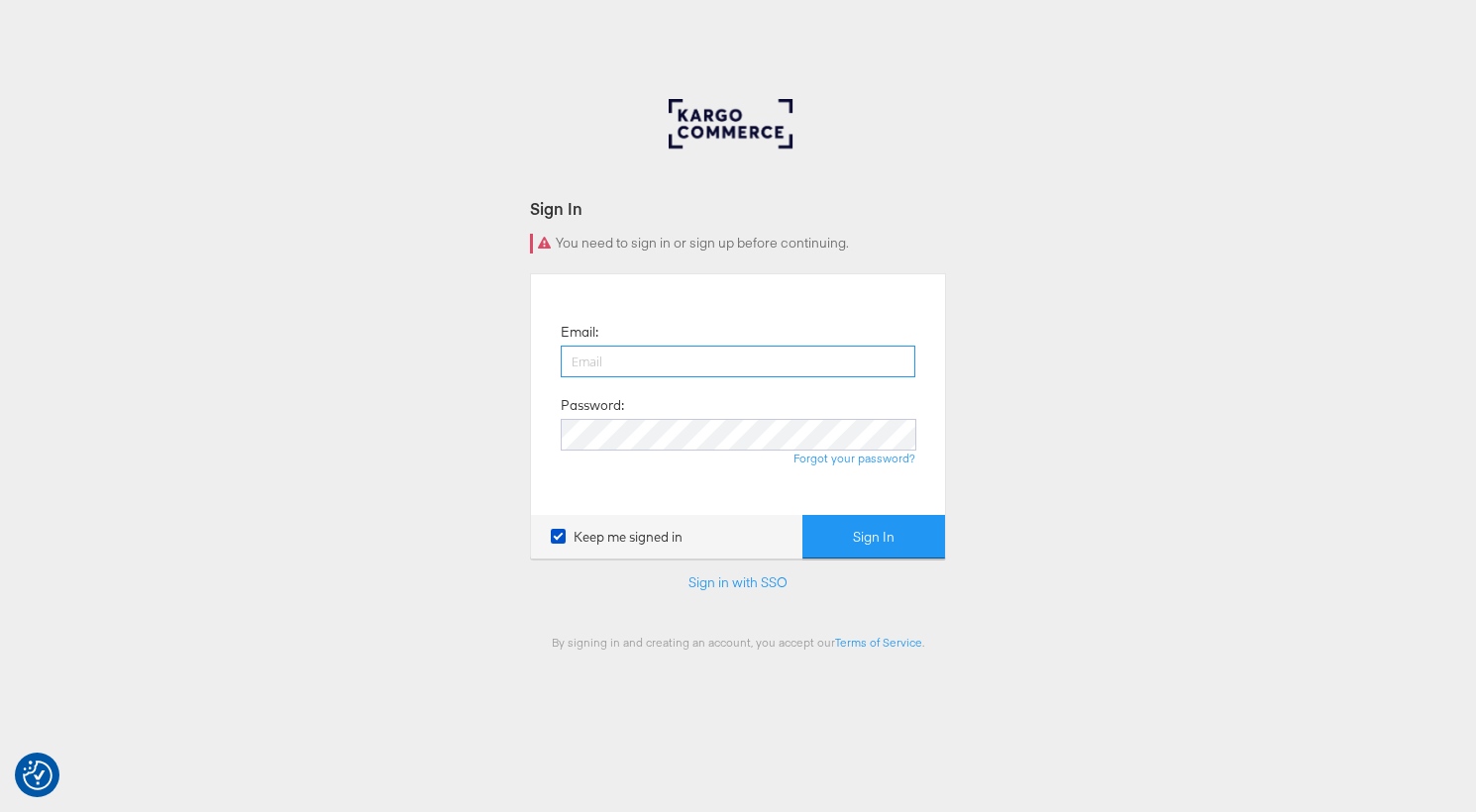 type on "[EMAIL_ADDRESS][PERSON_NAME][DOMAIN_NAME]" 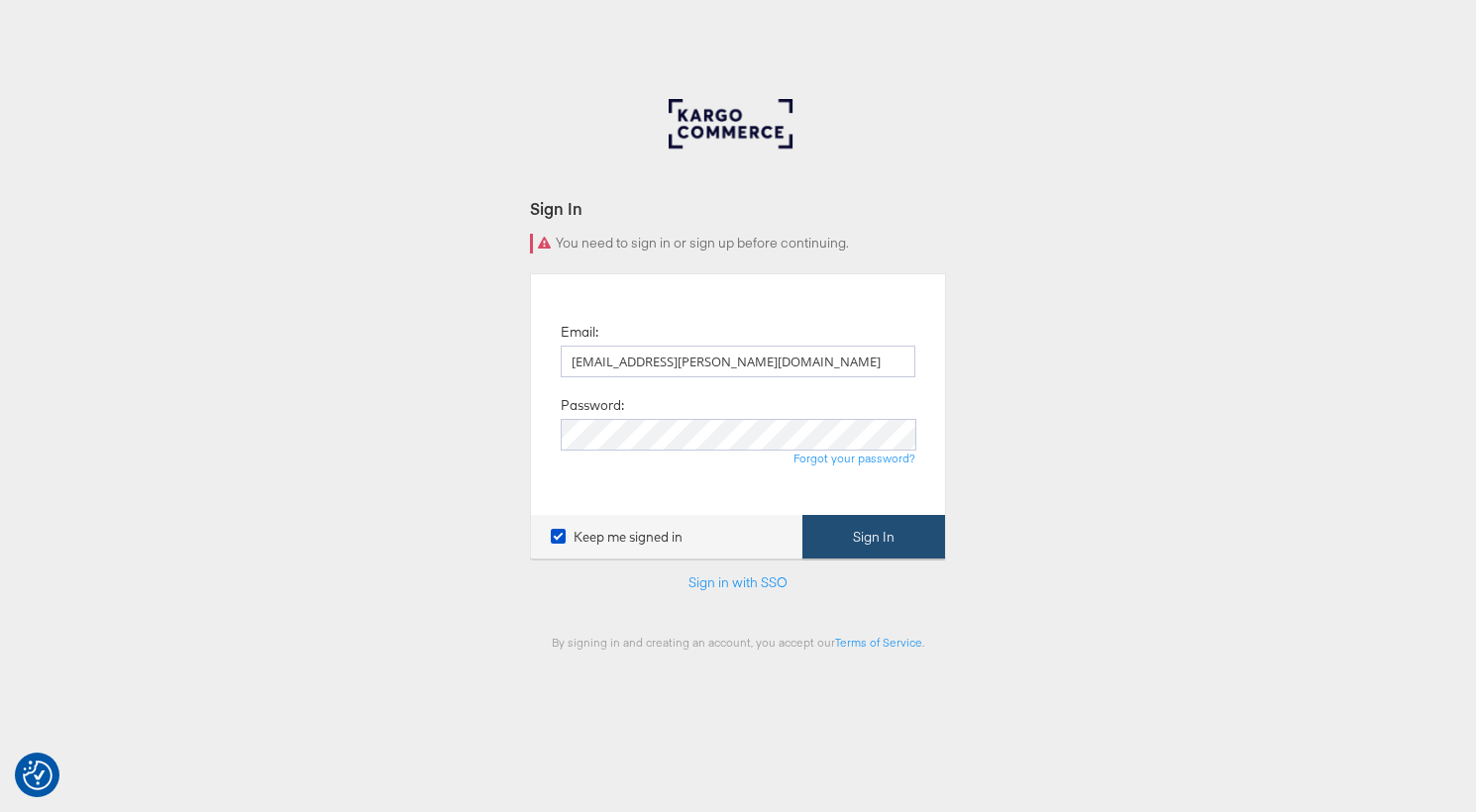 click on "Sign In" at bounding box center [874, 537] 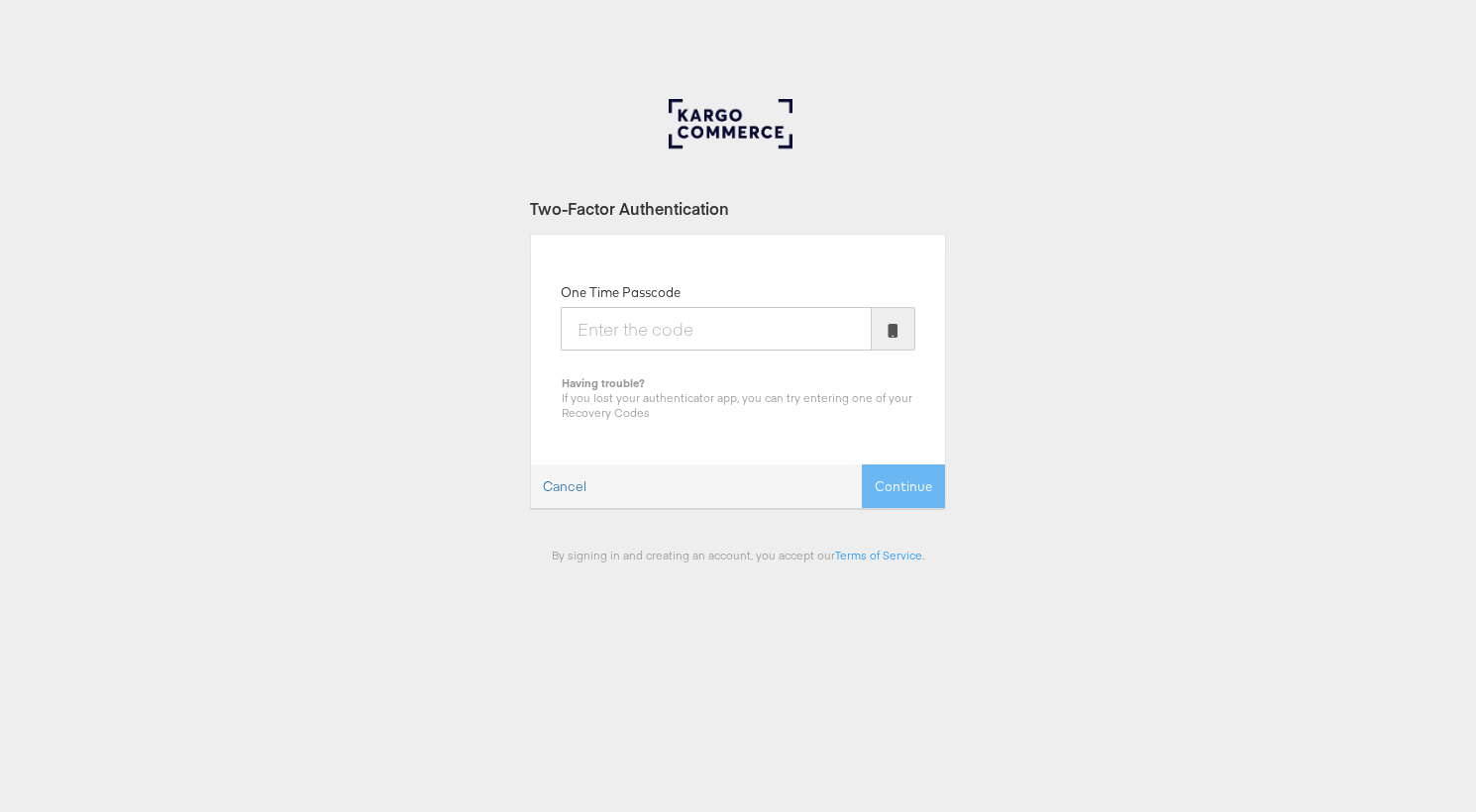 scroll, scrollTop: 0, scrollLeft: 0, axis: both 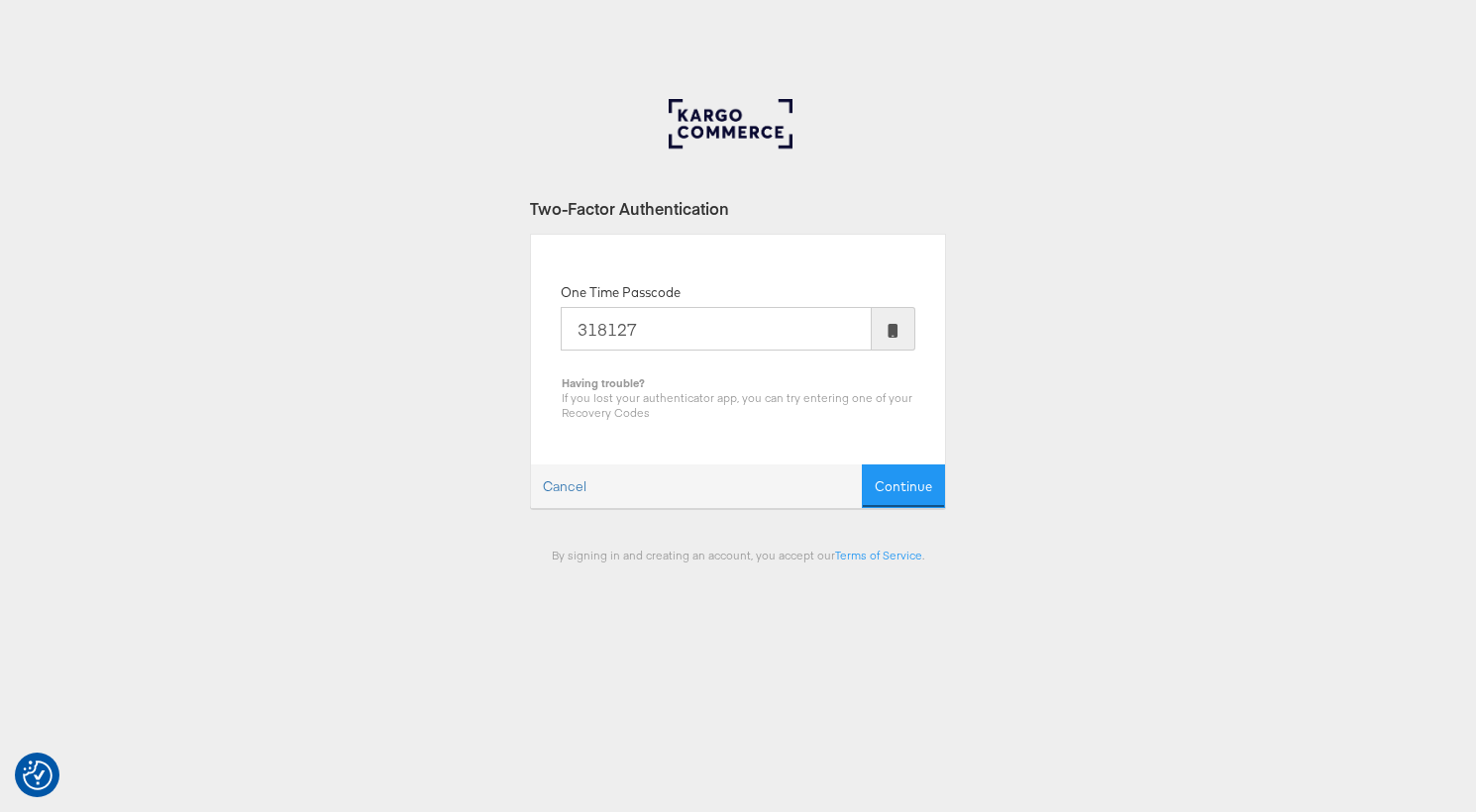 type on "318127" 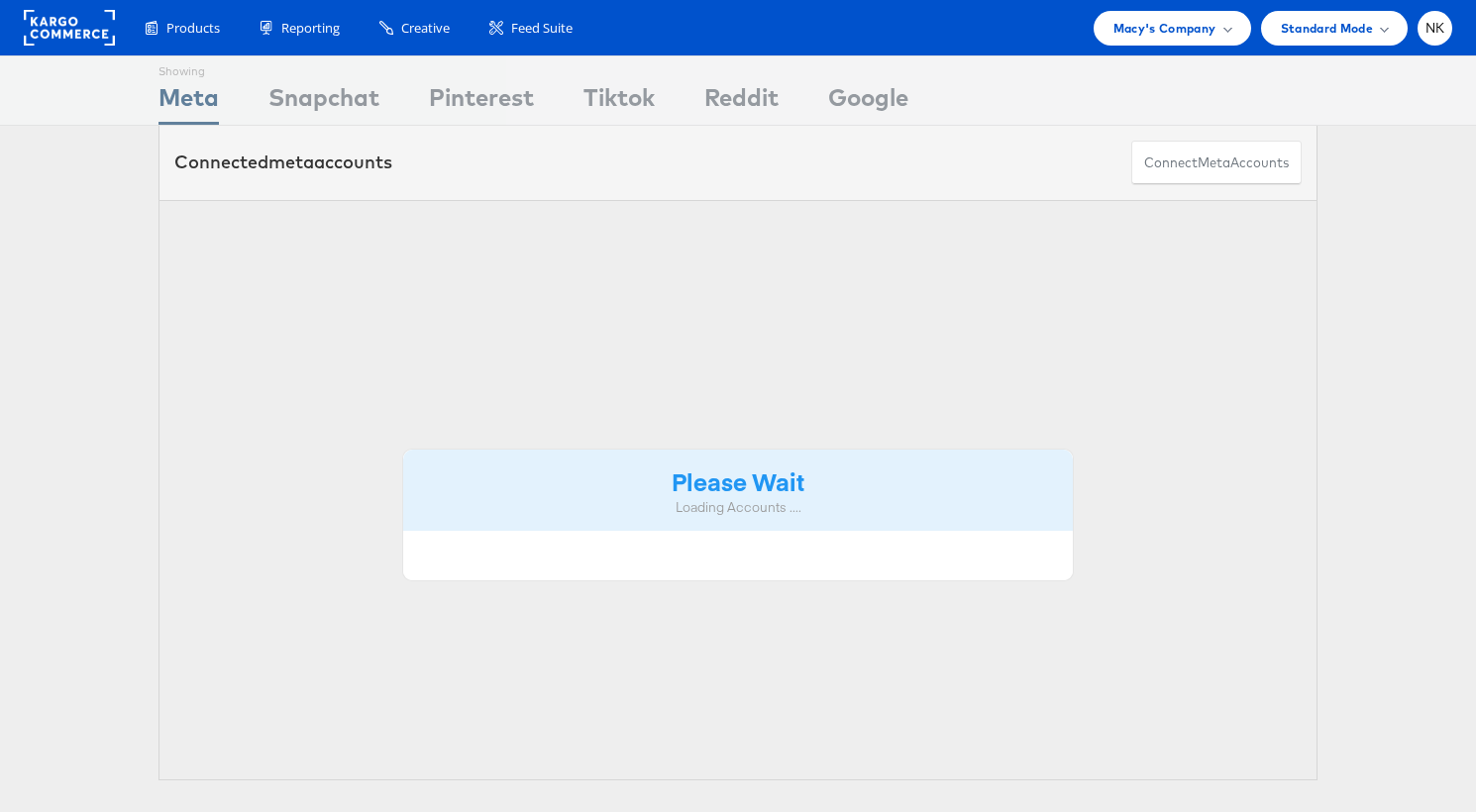 scroll, scrollTop: 0, scrollLeft: 0, axis: both 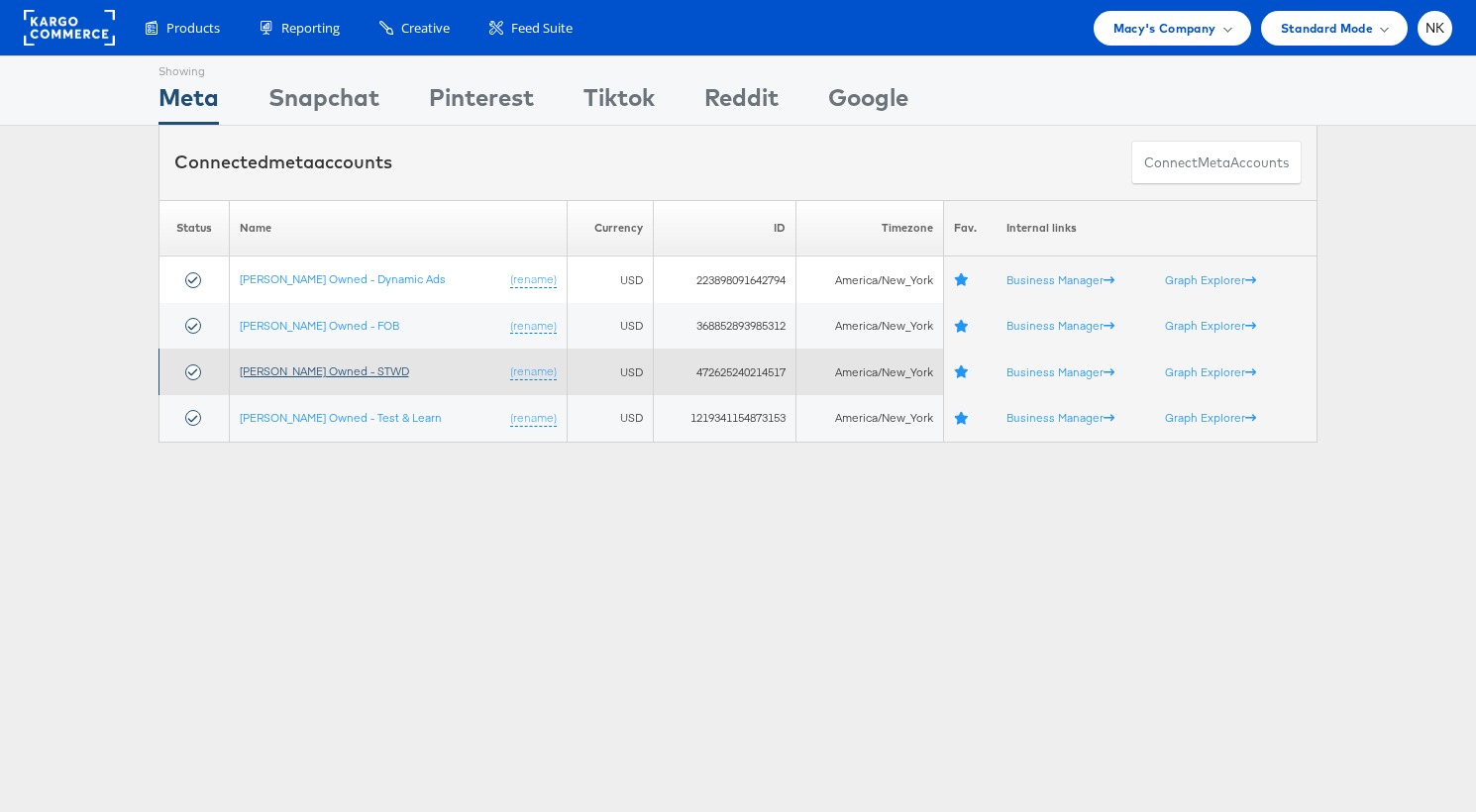 click on "[PERSON_NAME] Owned - STWD" at bounding box center [324, 370] 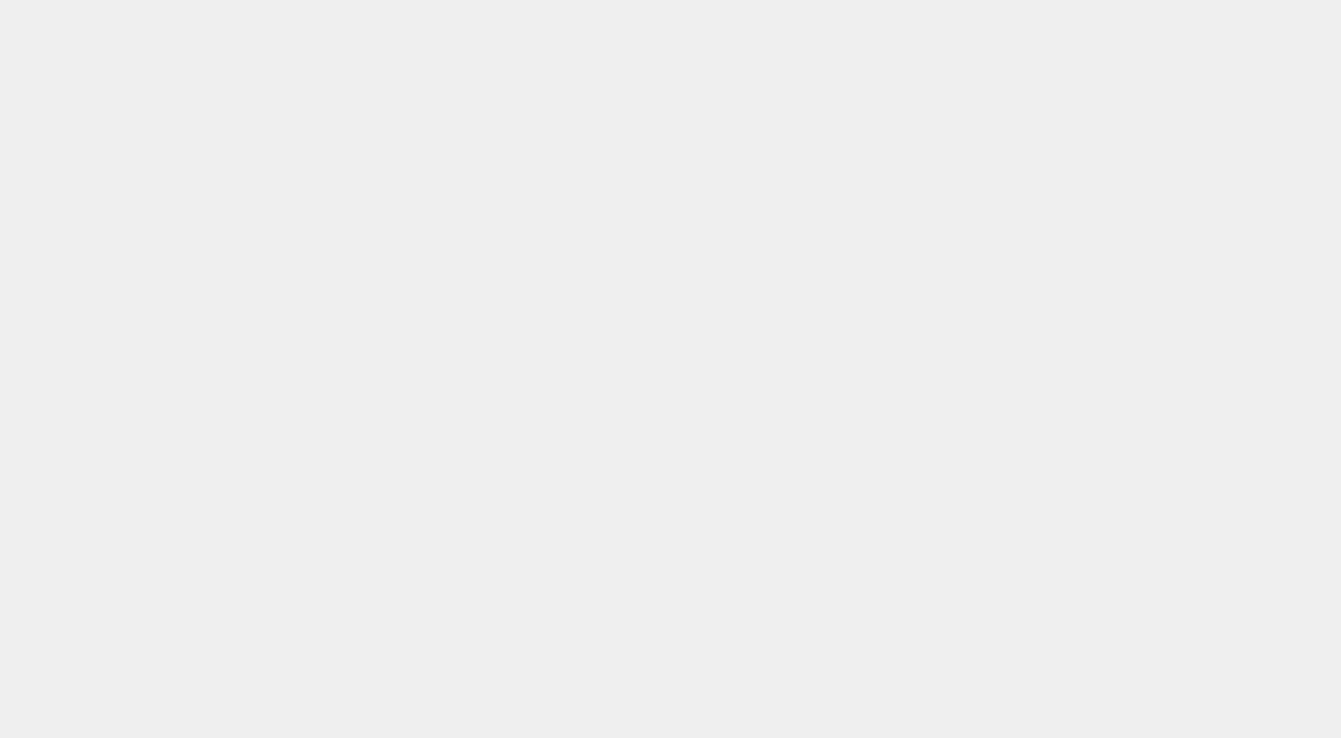 scroll, scrollTop: 0, scrollLeft: 0, axis: both 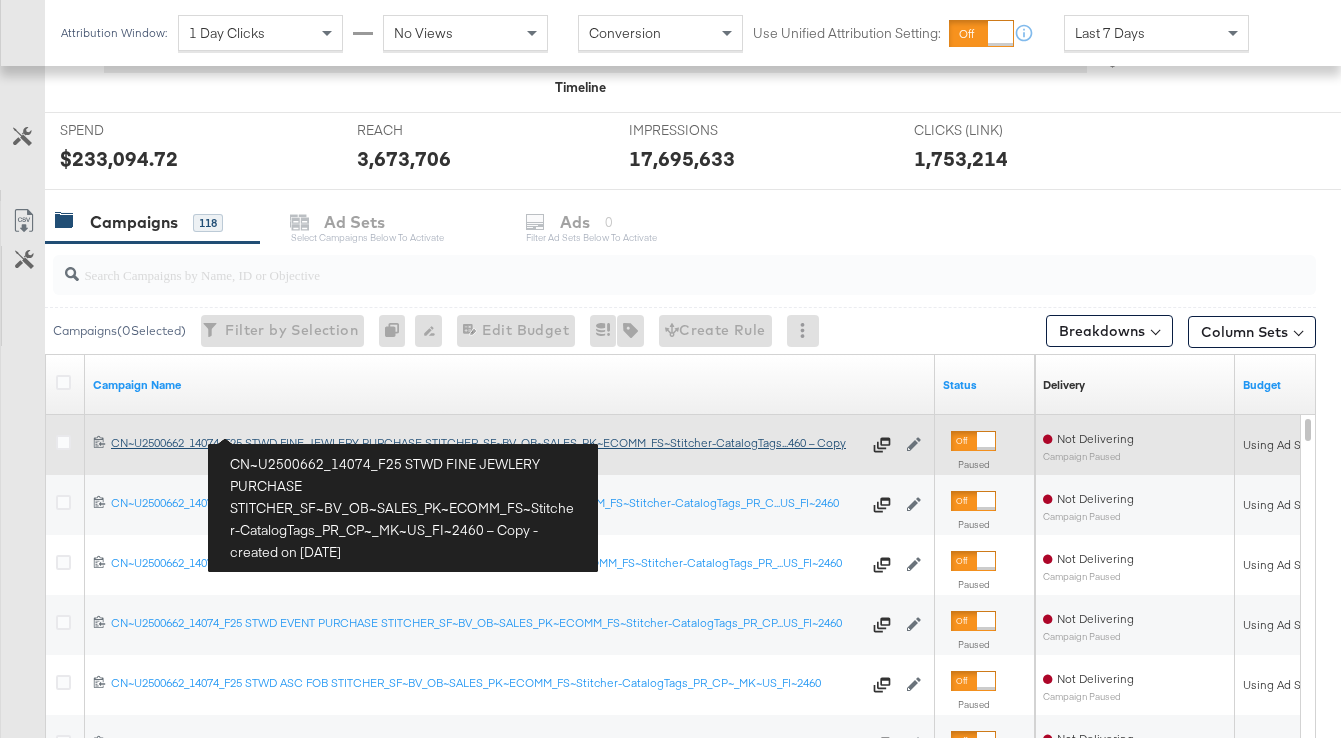 click on "CN~U2500662_14074_F25 STWD FINE JEWLERY PURCHASE STITCHER_SF~BV_OB~SALES_PK~ECOMM_FS~Stitcher-CatalogTags_PR_CP~_MK~US_FI~2460 – Copy CN~U2500662_14074_F25 STWD FINE JEWLERY PURCHASE STITCHER_SF~BV_OB~SALES_PK~ECOMM_FS~Stitcher-CatalogTags...460 – Copy" at bounding box center (486, 443) 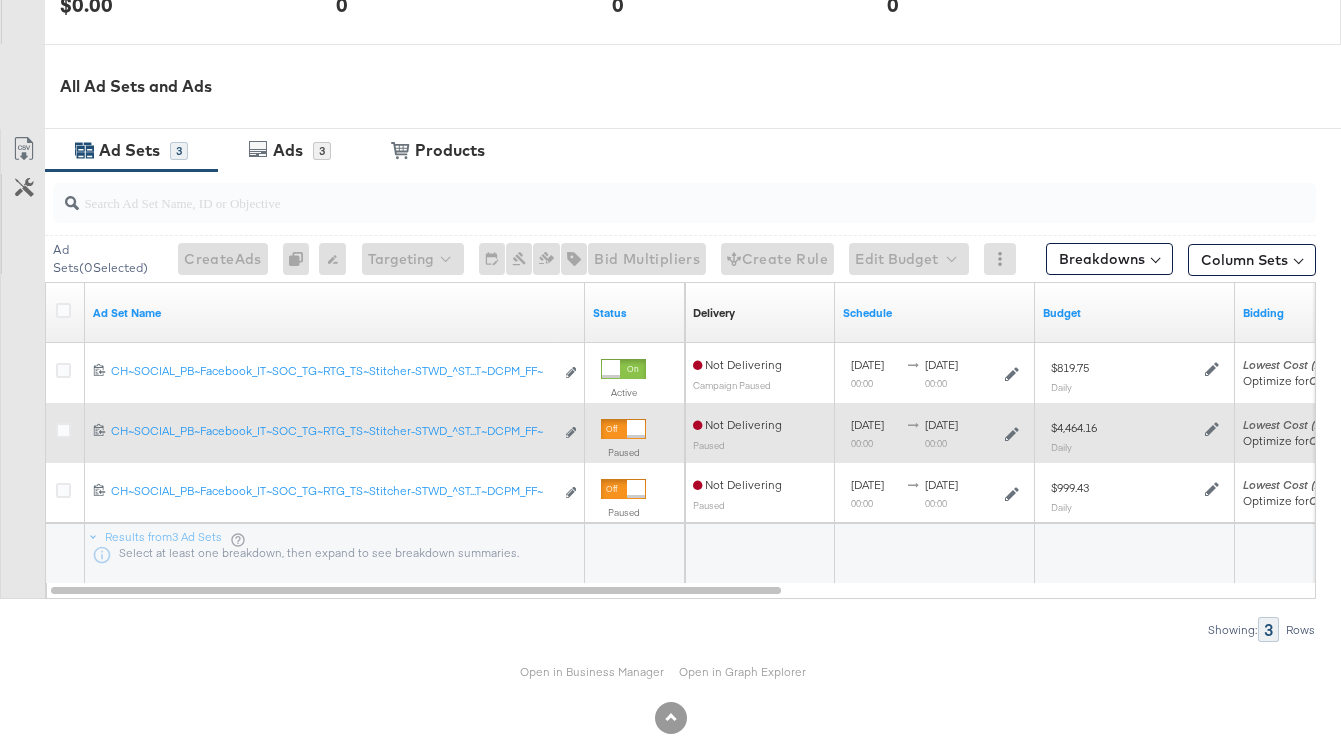 scroll, scrollTop: 903, scrollLeft: 0, axis: vertical 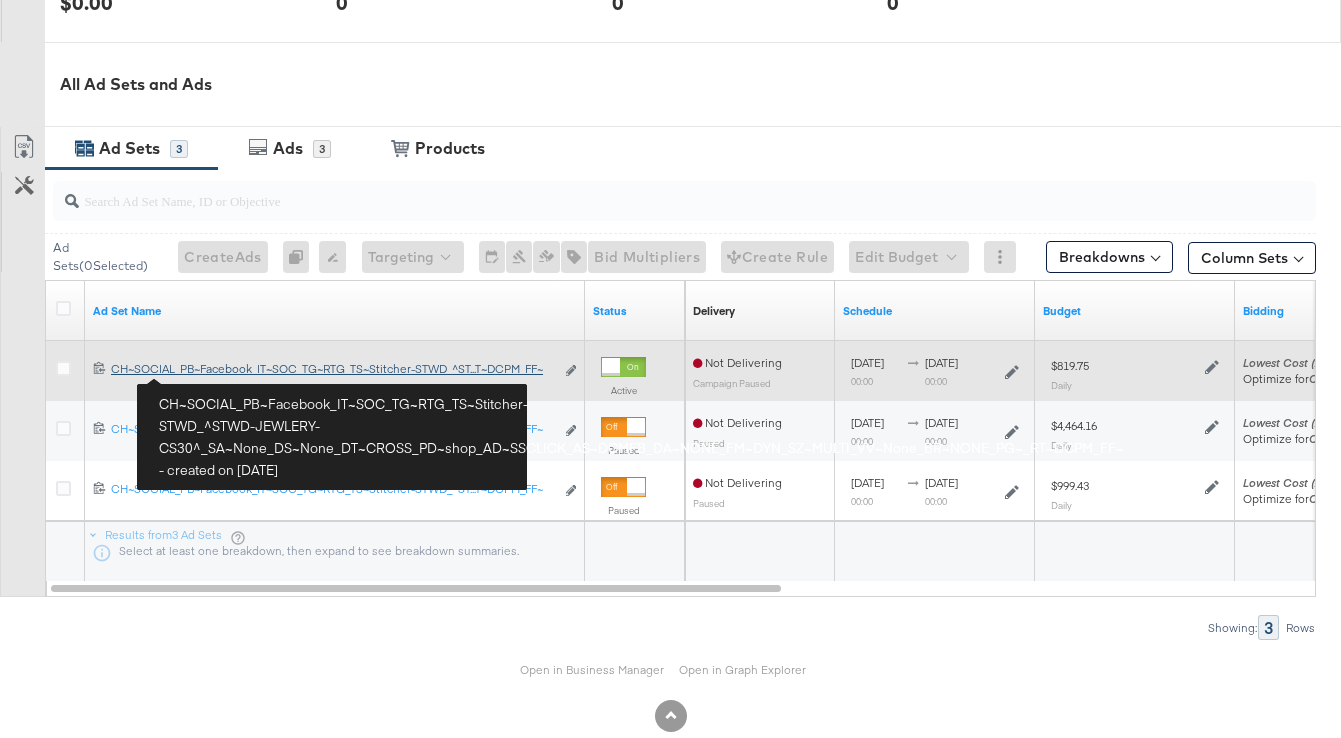 click on "CH~SOCIAL_PB~Facebook_IT~SOC_TG~RTG_TS~Stitcher-STWD_^STWD-JEWLERY-CS30^_SA~None_DS~None_DT~CROSS_PD~shop_AD~SSCLICK_AS~DCMFB_DA~NONE_FM~DYN_SZ~MULTI_VV~None_BR~NONE_PG~_RT~DCPM_FF~ CH~SOCIAL_PB~Facebook_IT~SOC_TG~RTG_TS~Stitcher-STWD_^ST...T~DCPM_FF~" at bounding box center [332, 369] 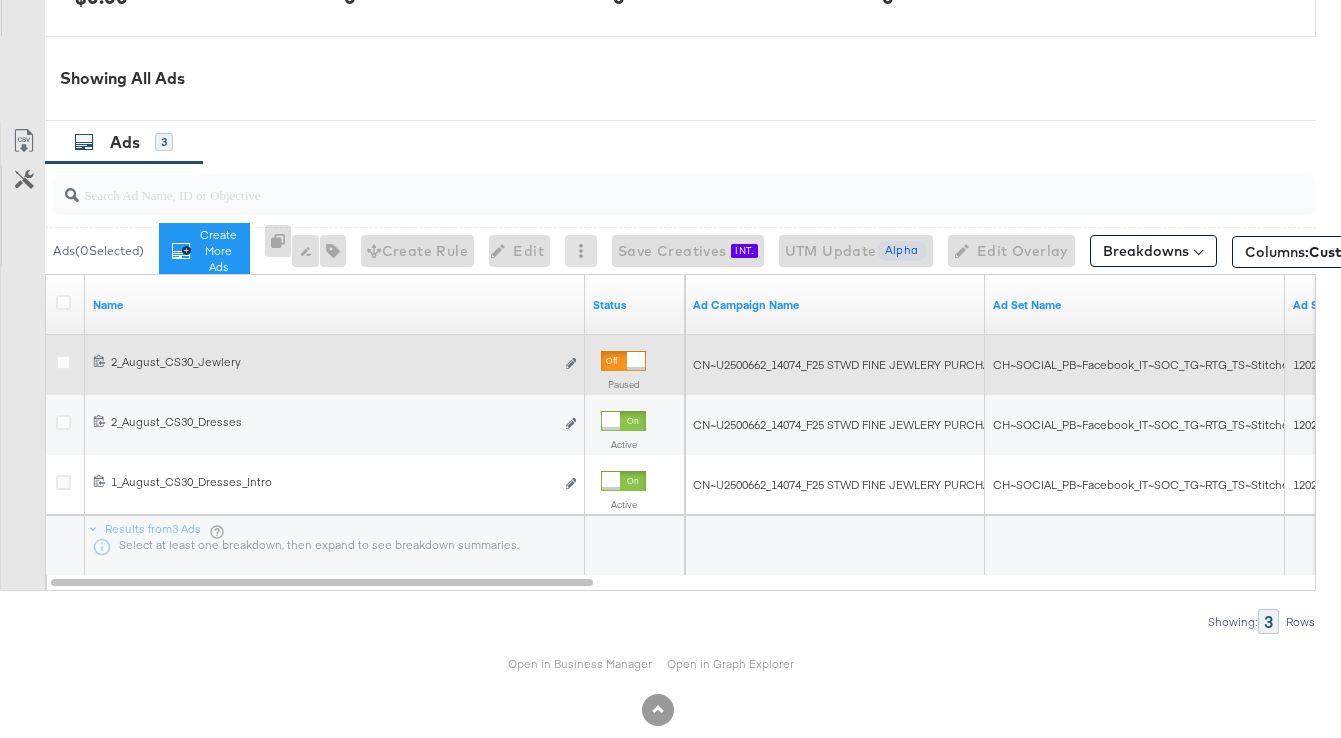 scroll, scrollTop: 1025, scrollLeft: 0, axis: vertical 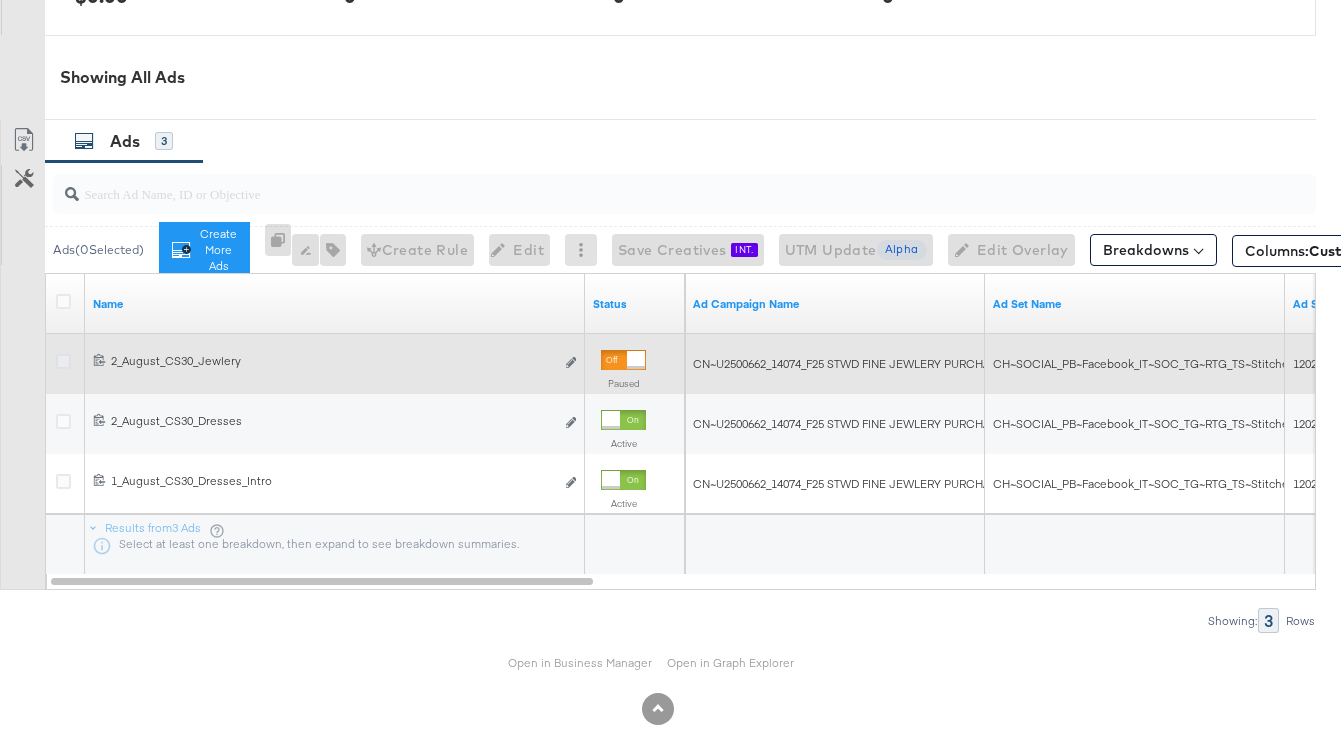 click at bounding box center [63, 361] 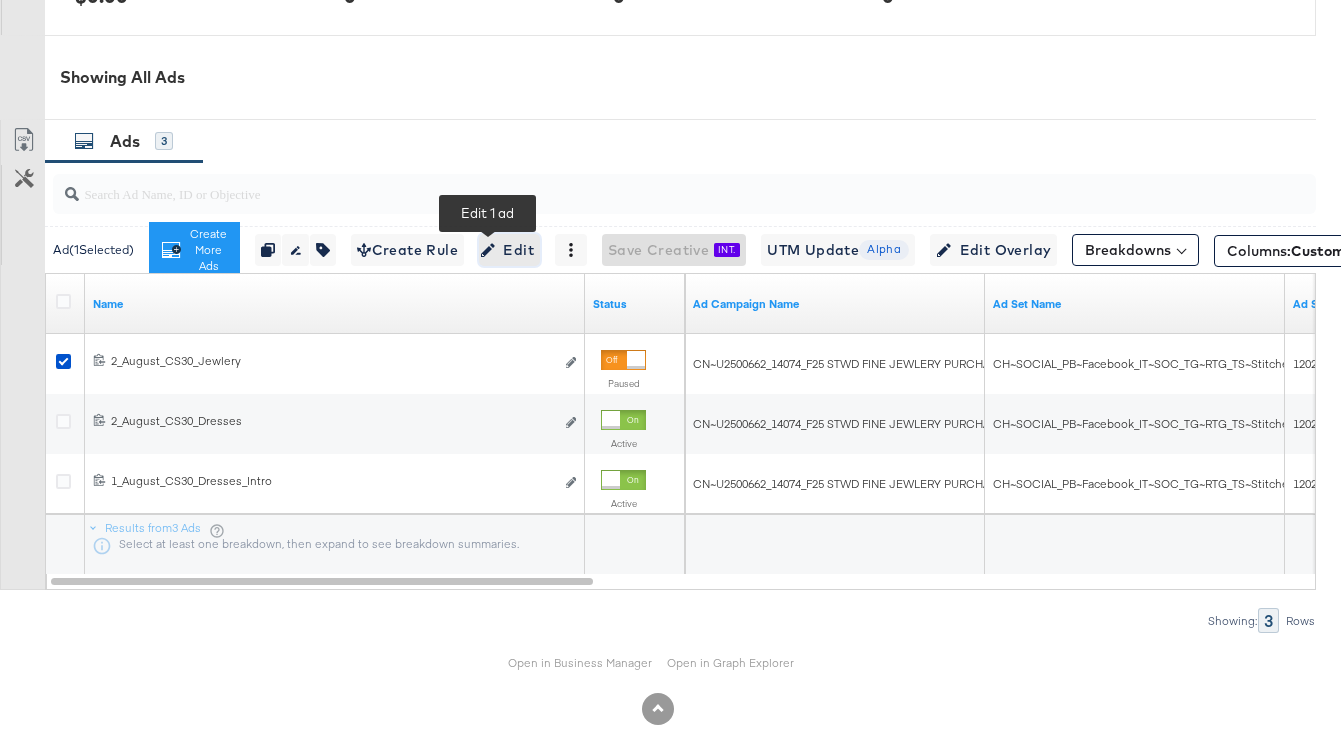 click on "Edit" at bounding box center [509, 250] 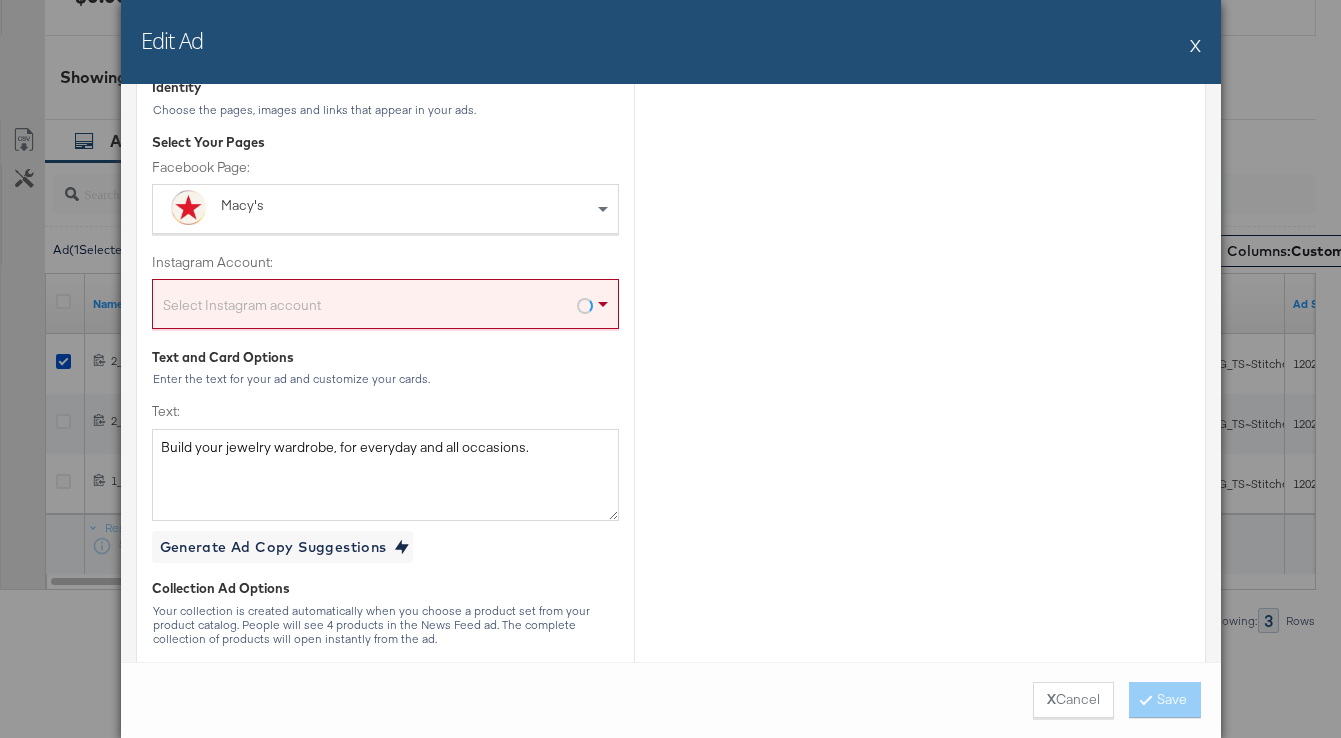 scroll, scrollTop: 304, scrollLeft: 0, axis: vertical 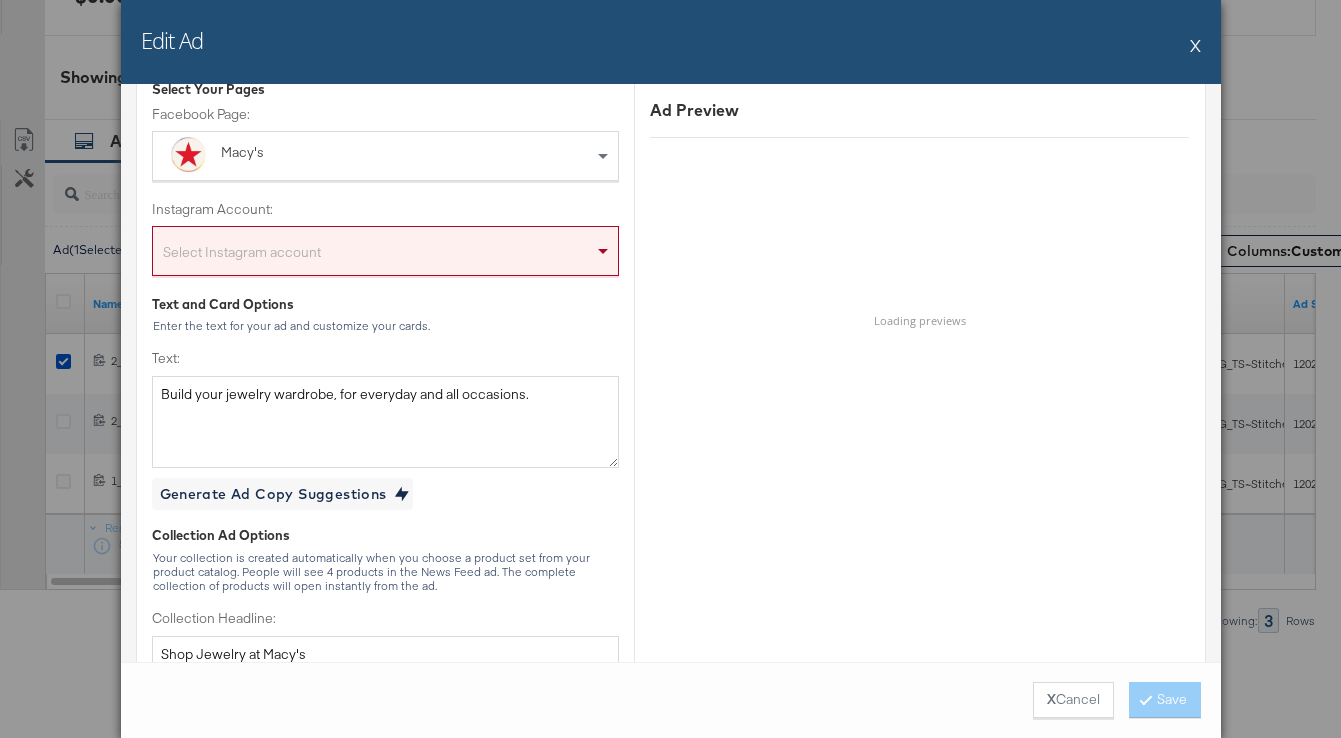 click on "Select Instagram account" at bounding box center (385, 255) 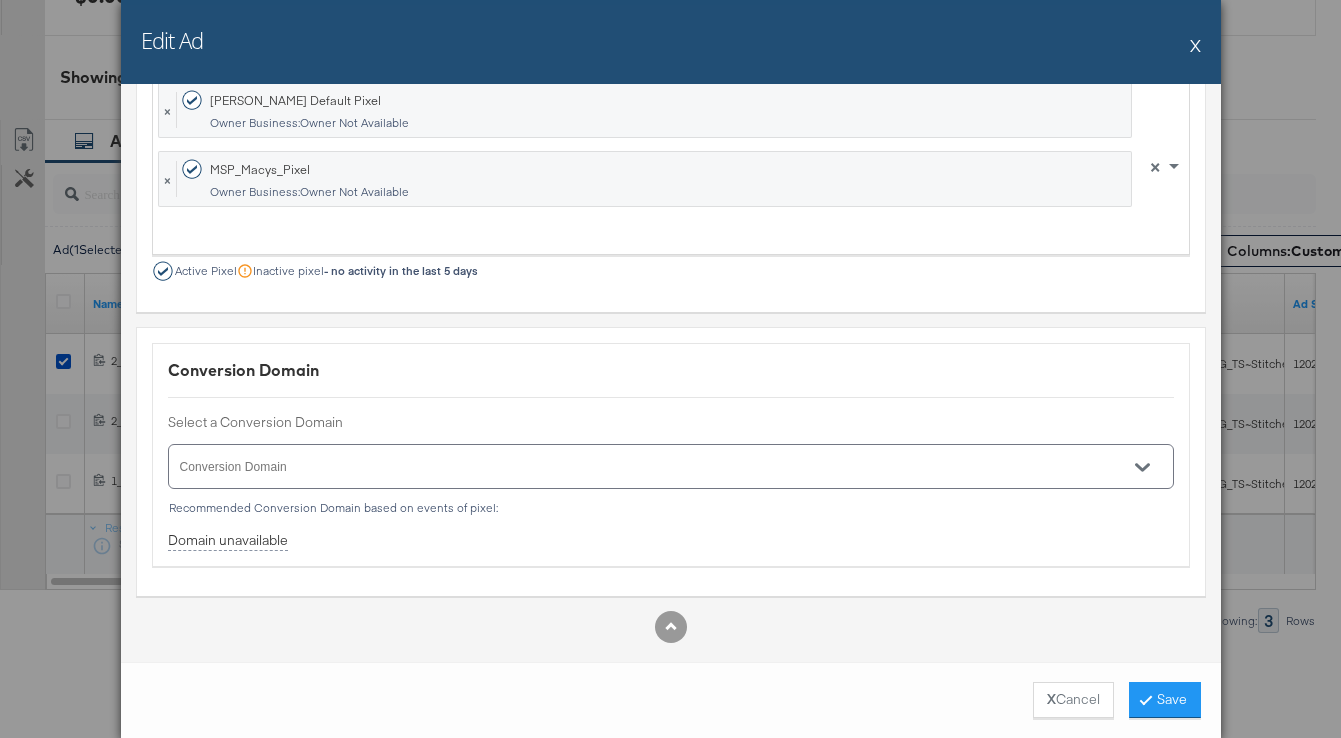 scroll, scrollTop: 1899, scrollLeft: 0, axis: vertical 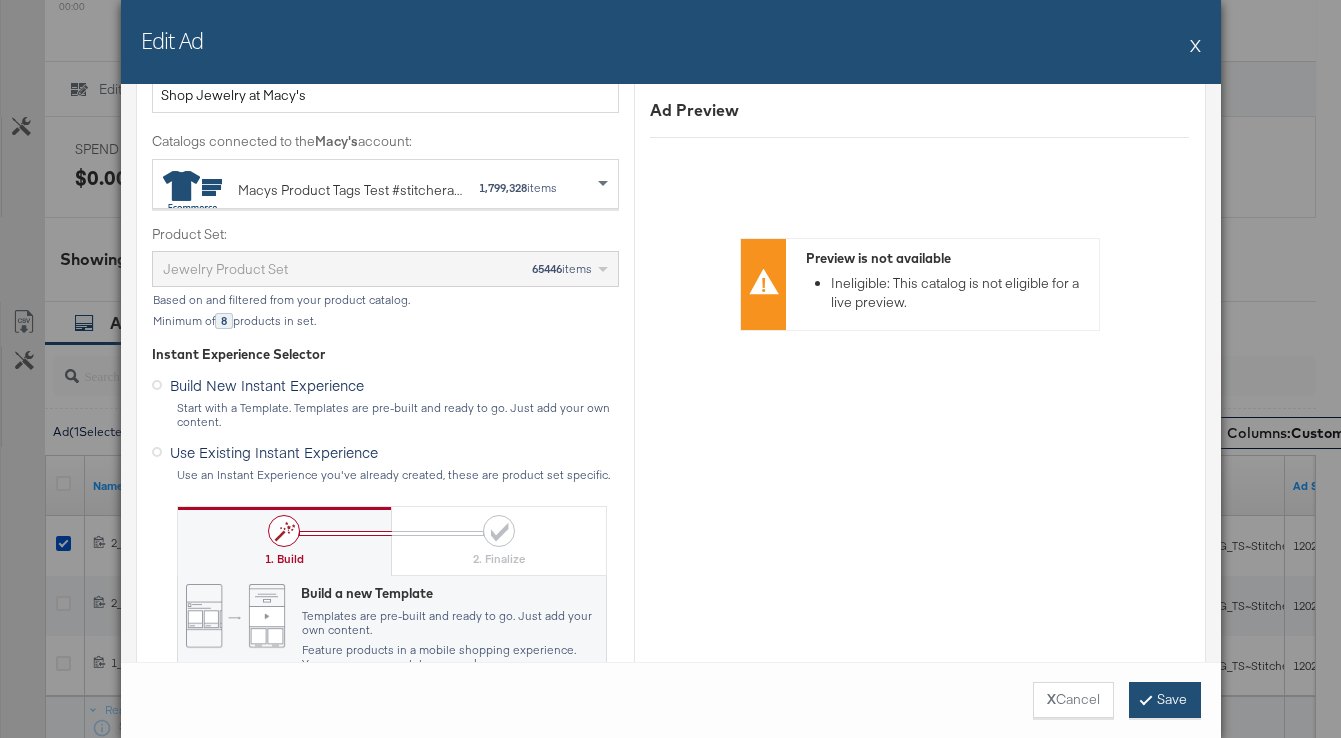 click on "Save" at bounding box center [1165, 700] 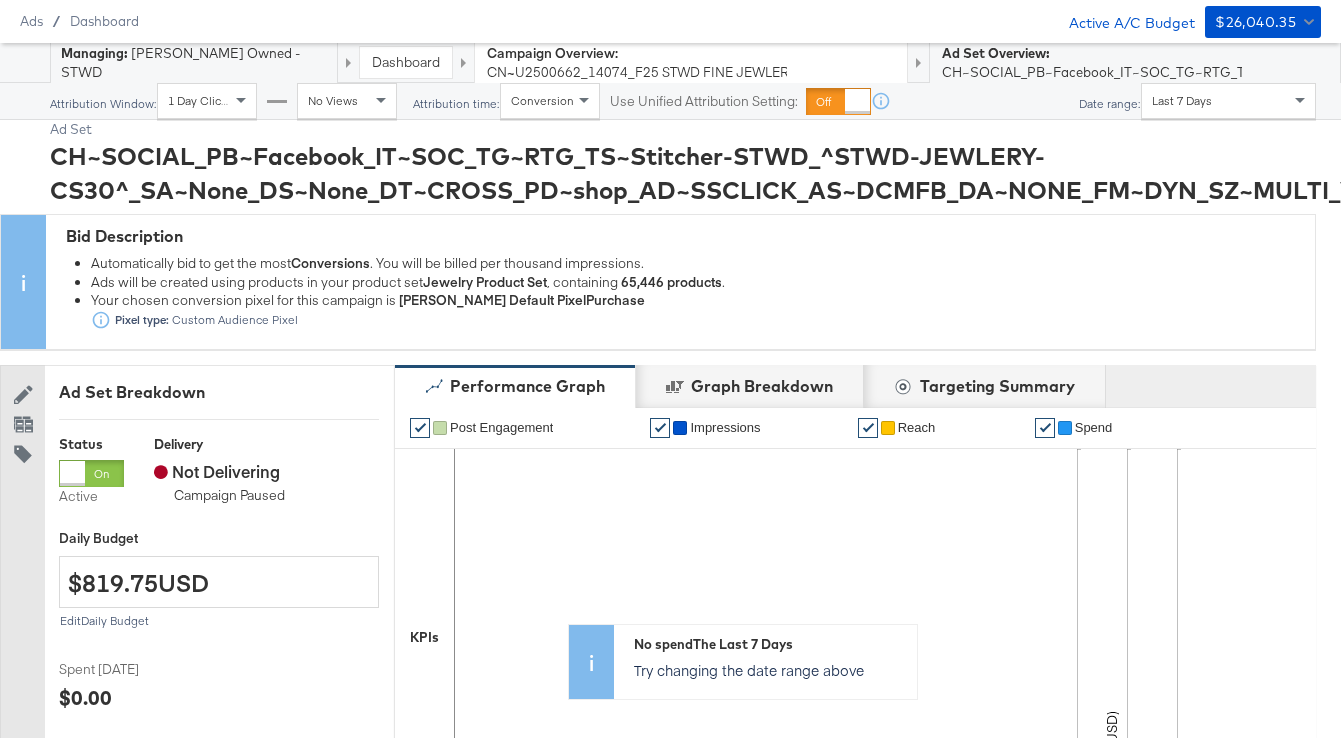 scroll, scrollTop: 0, scrollLeft: 0, axis: both 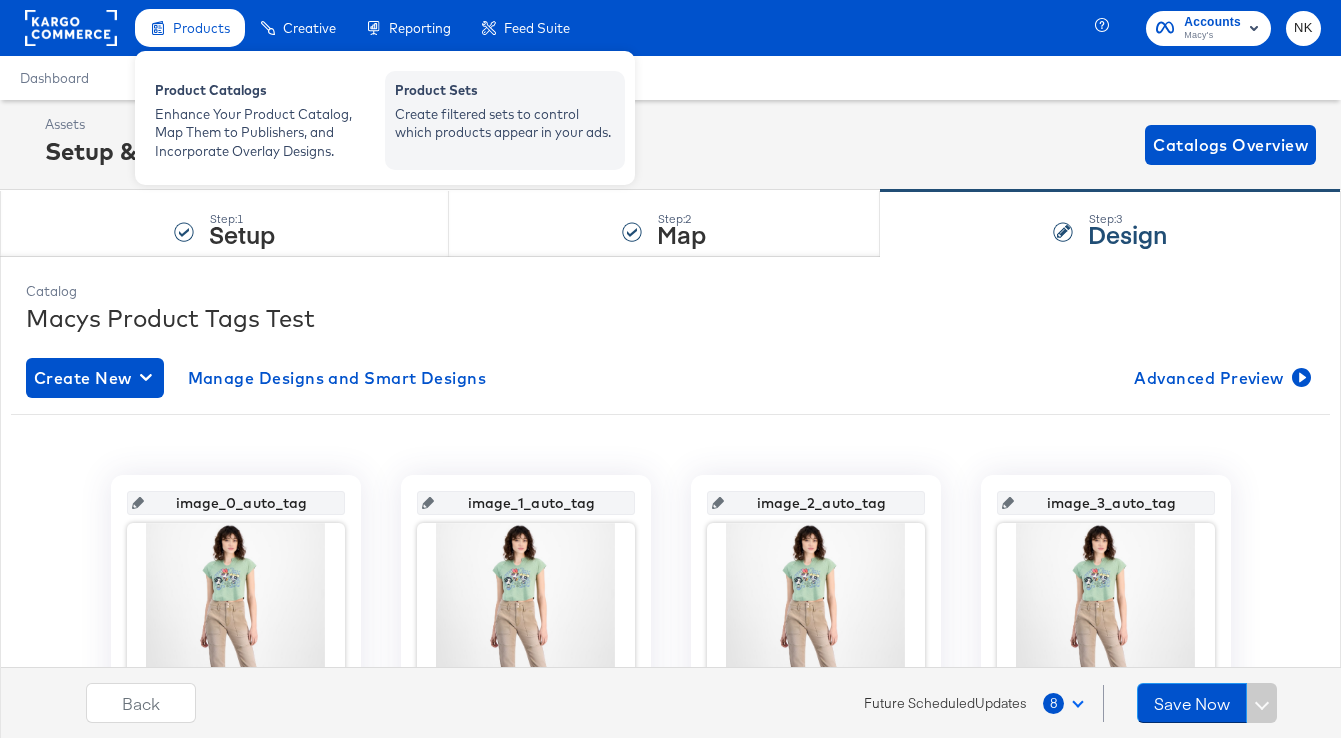 click on "Product Sets" at bounding box center [505, 93] 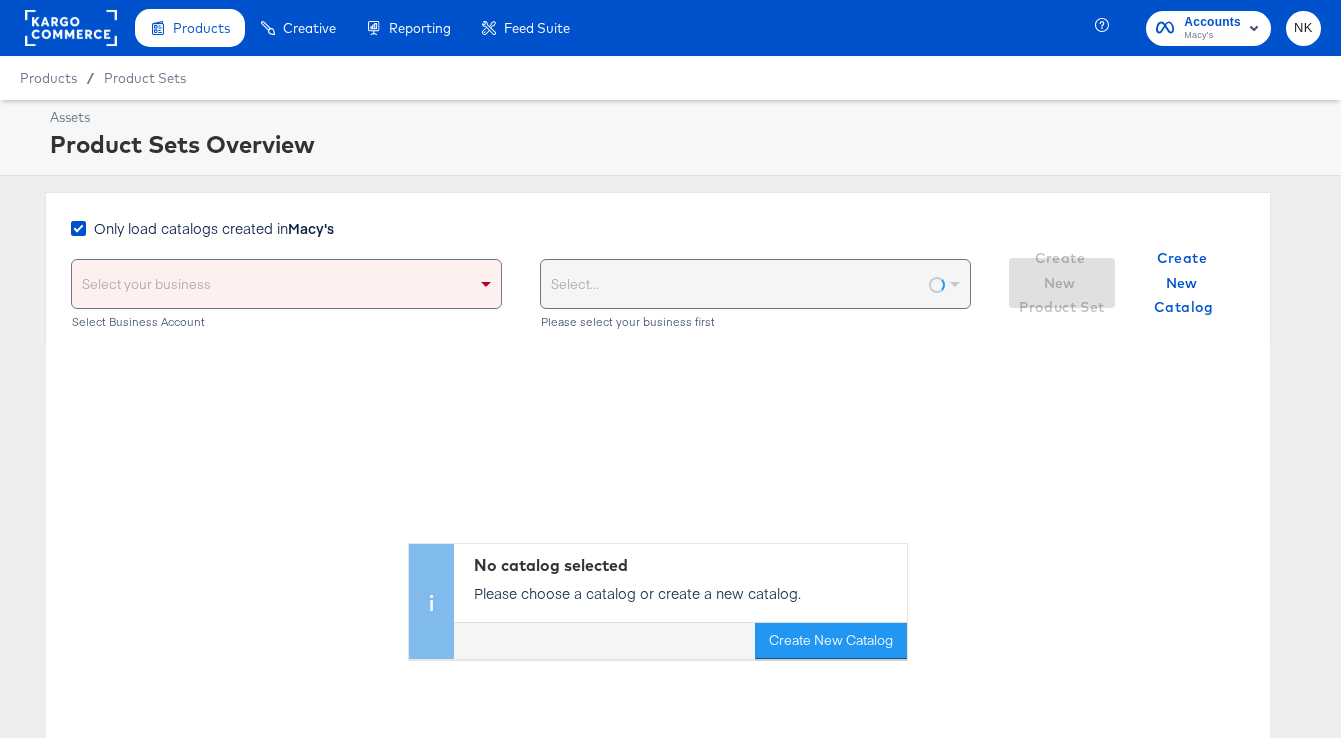 click on "Select your business" at bounding box center [286, 284] 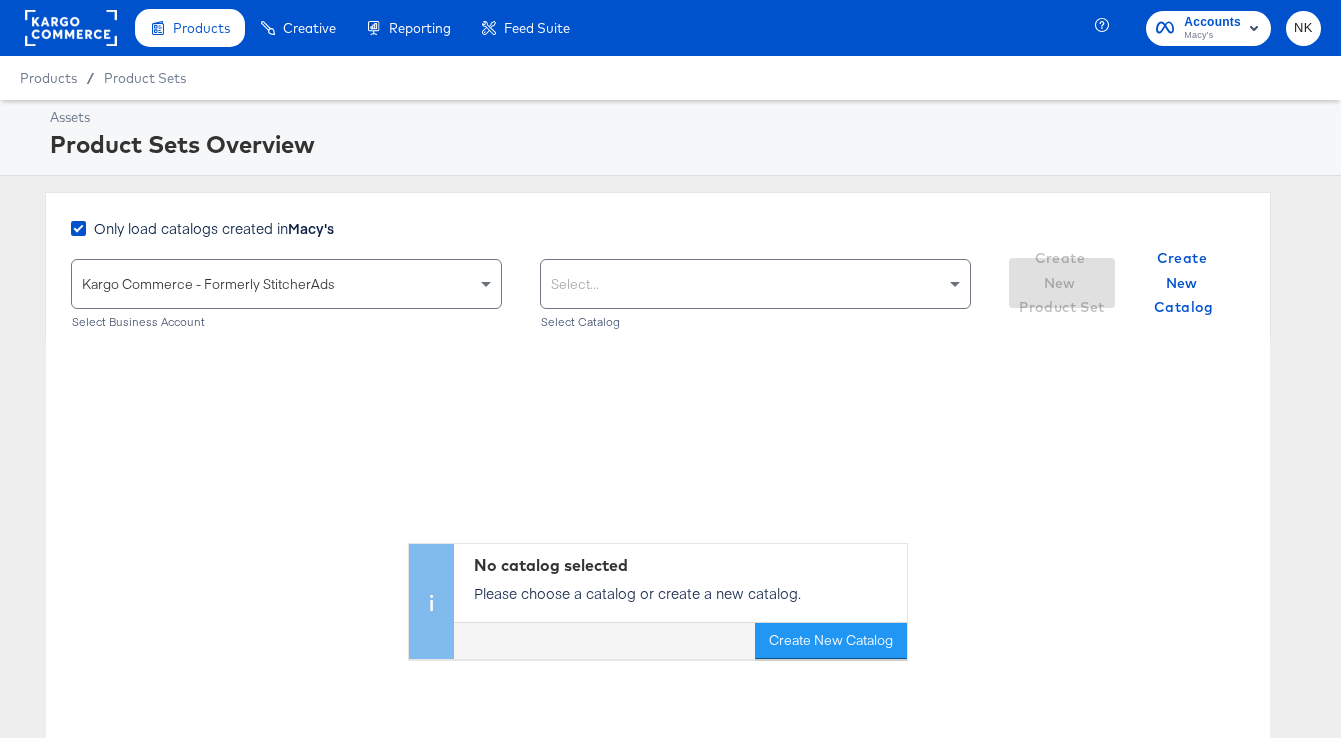 click on "Select..." at bounding box center (755, 284) 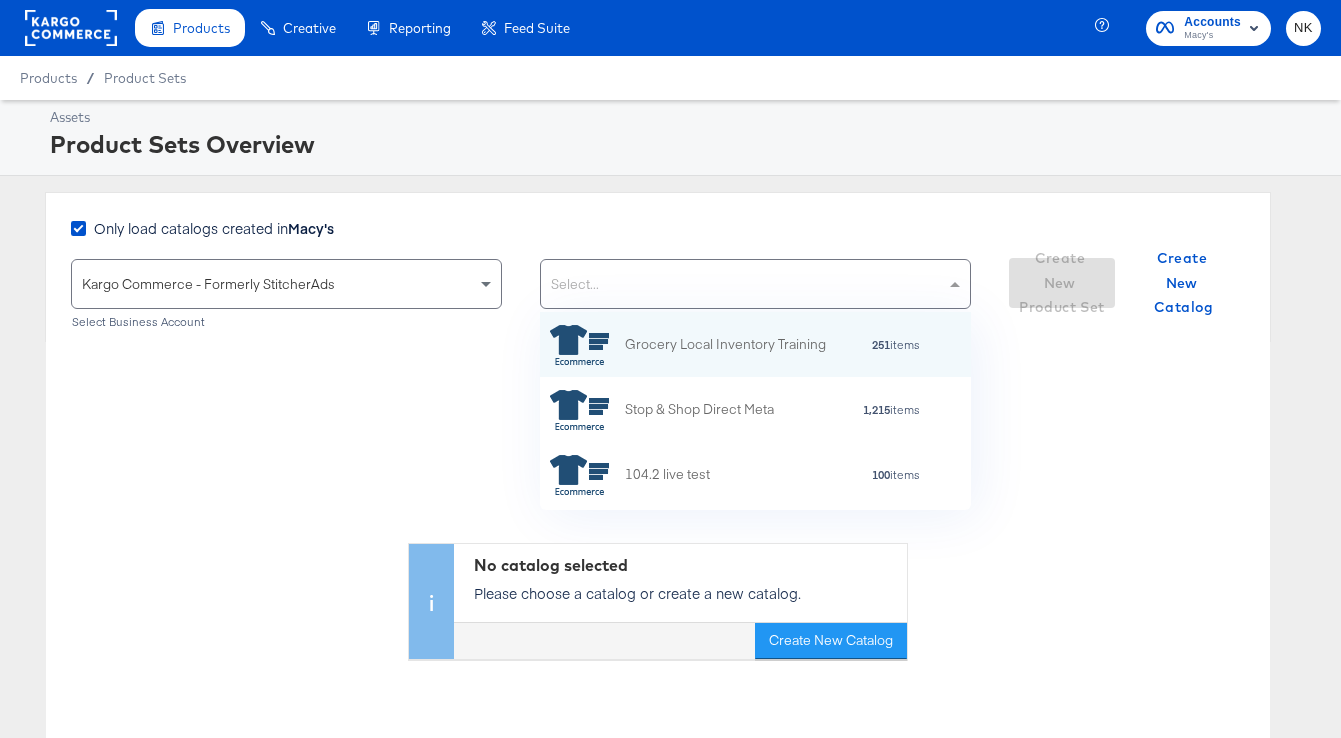 scroll, scrollTop: 1, scrollLeft: 1, axis: both 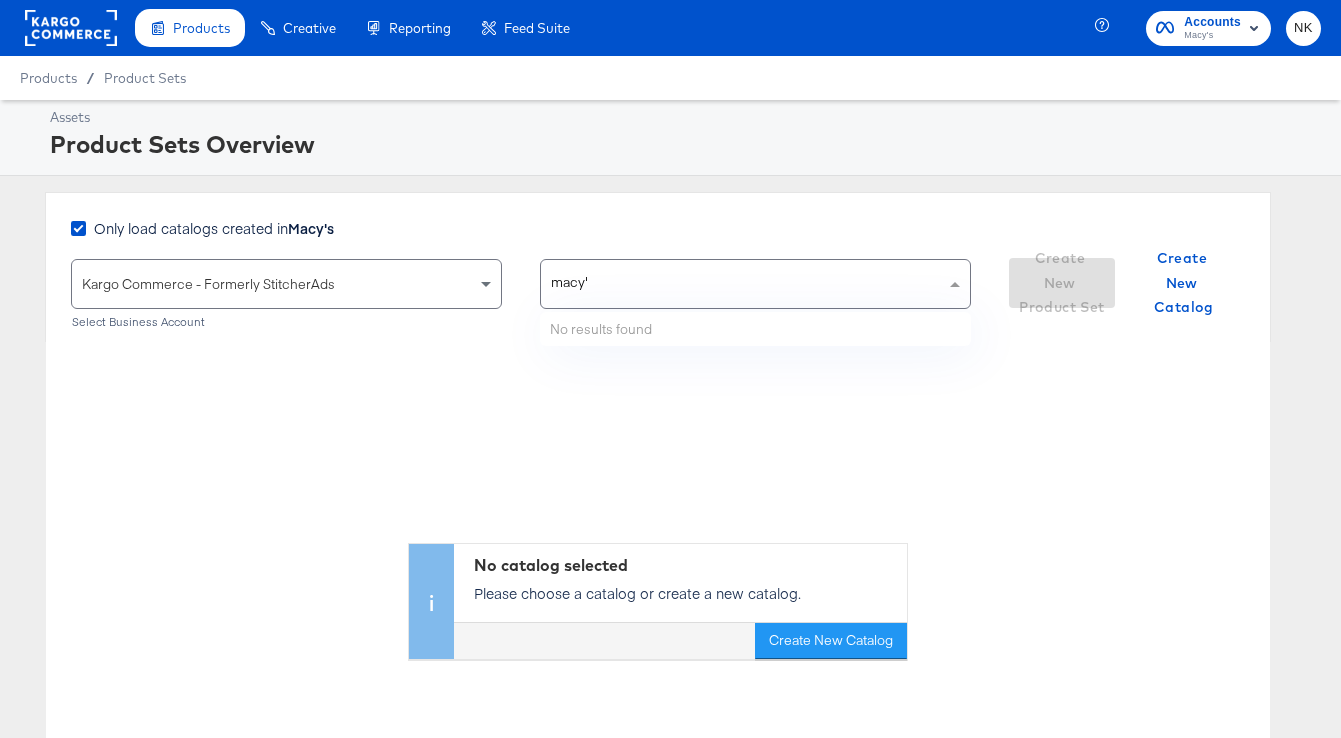 type on "macy" 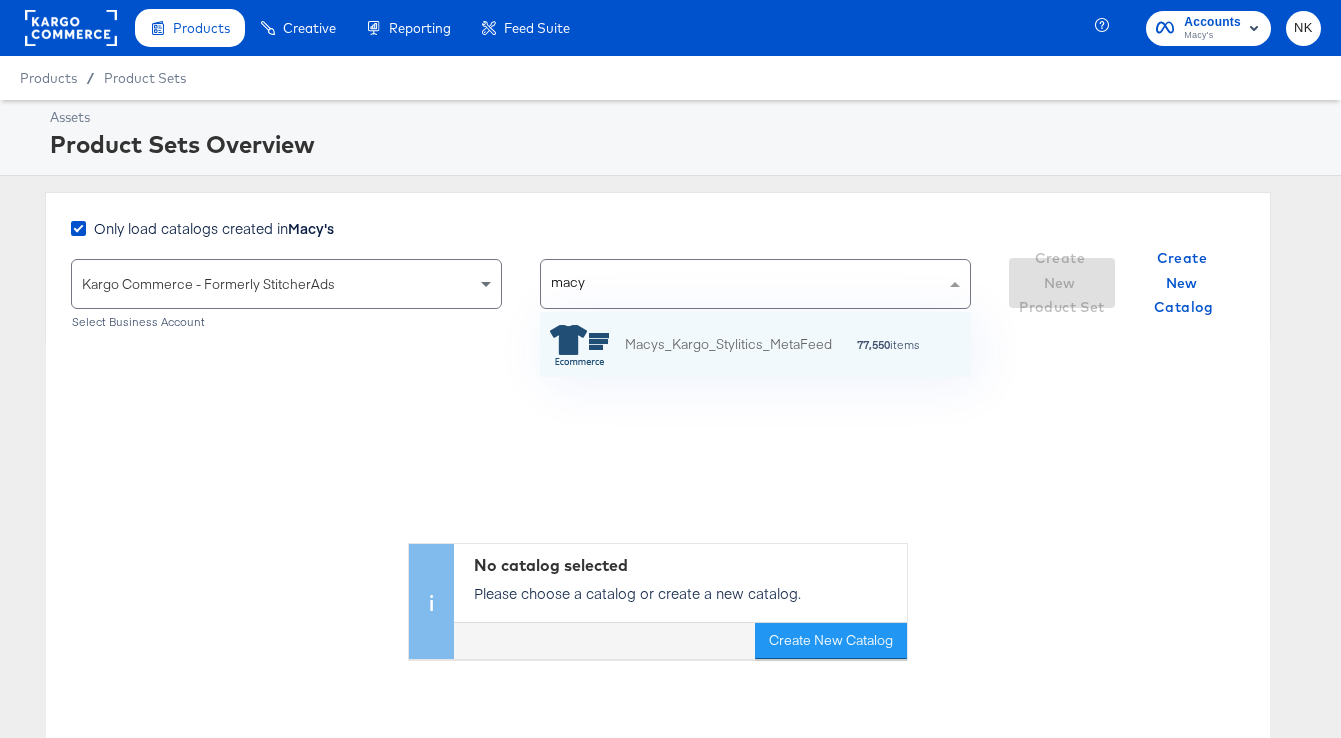 scroll, scrollTop: 1, scrollLeft: 1, axis: both 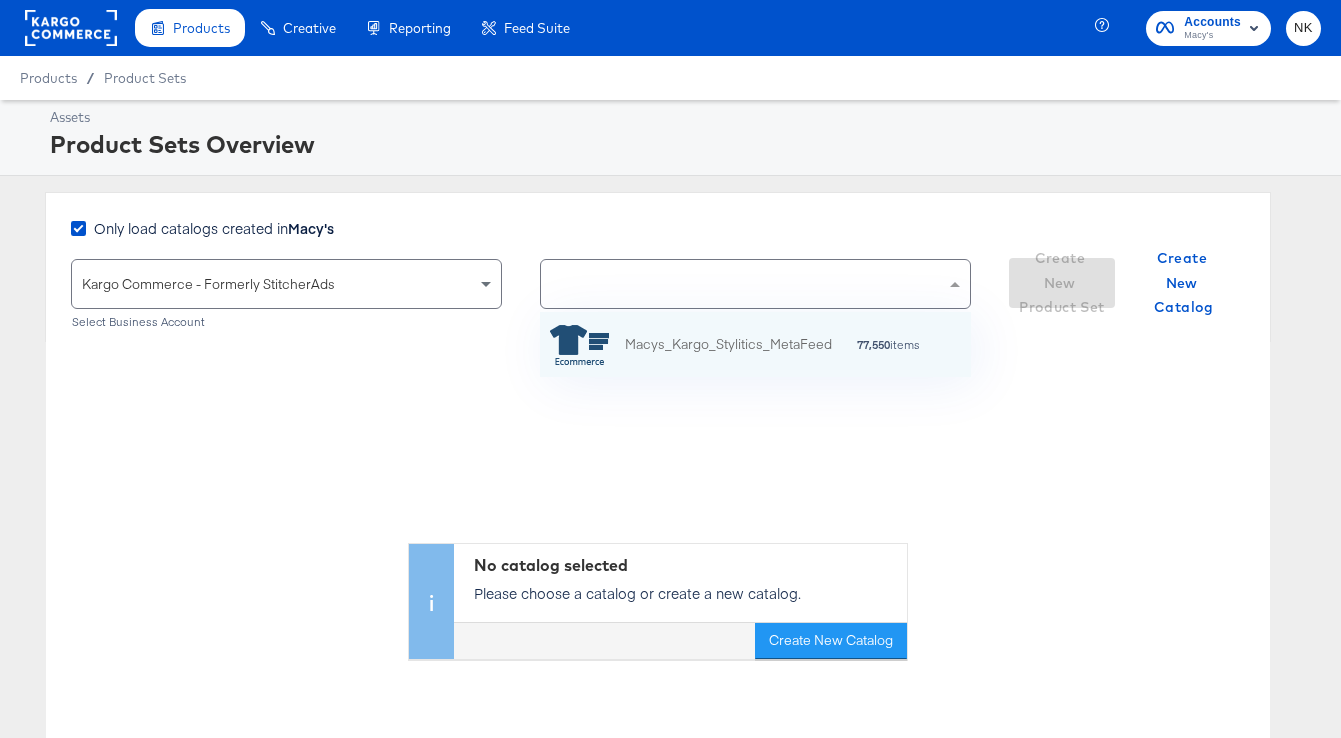 click on "Only load catalogs created in  Macy's" at bounding box center [521, 238] 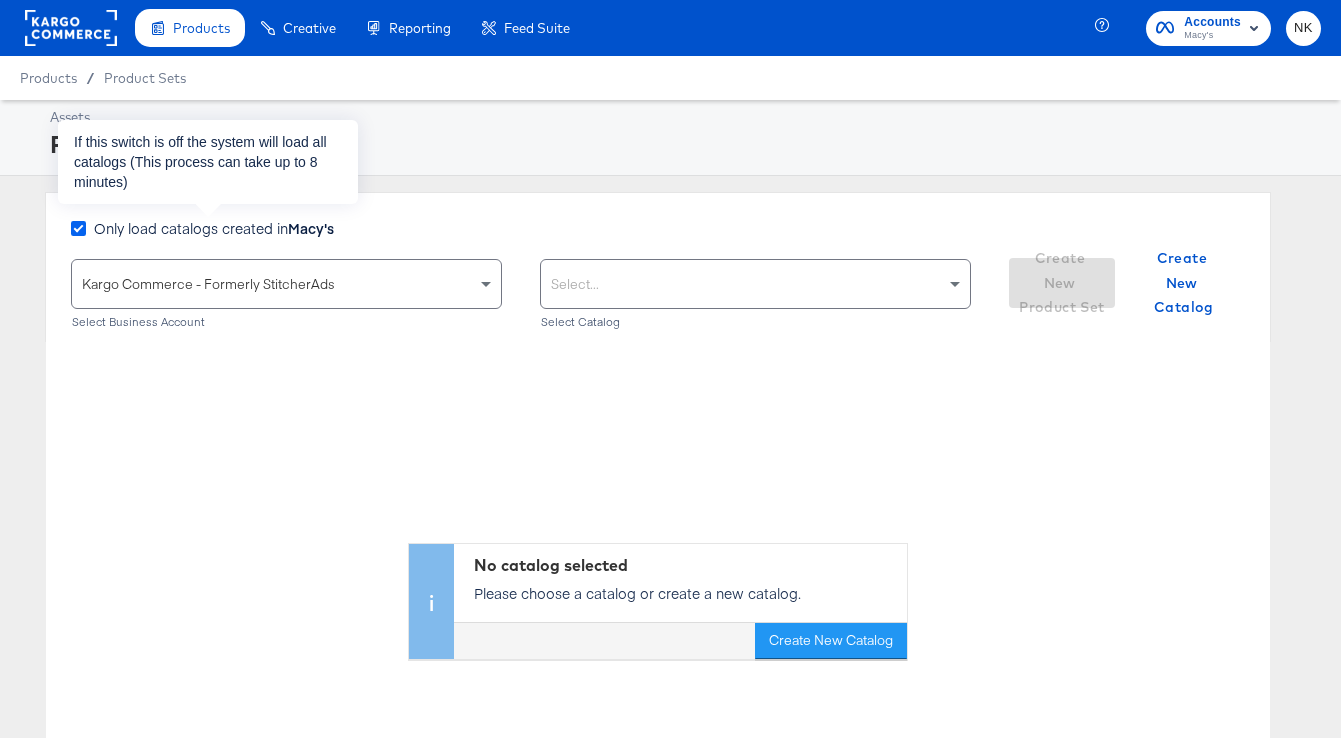click at bounding box center [78, 228] 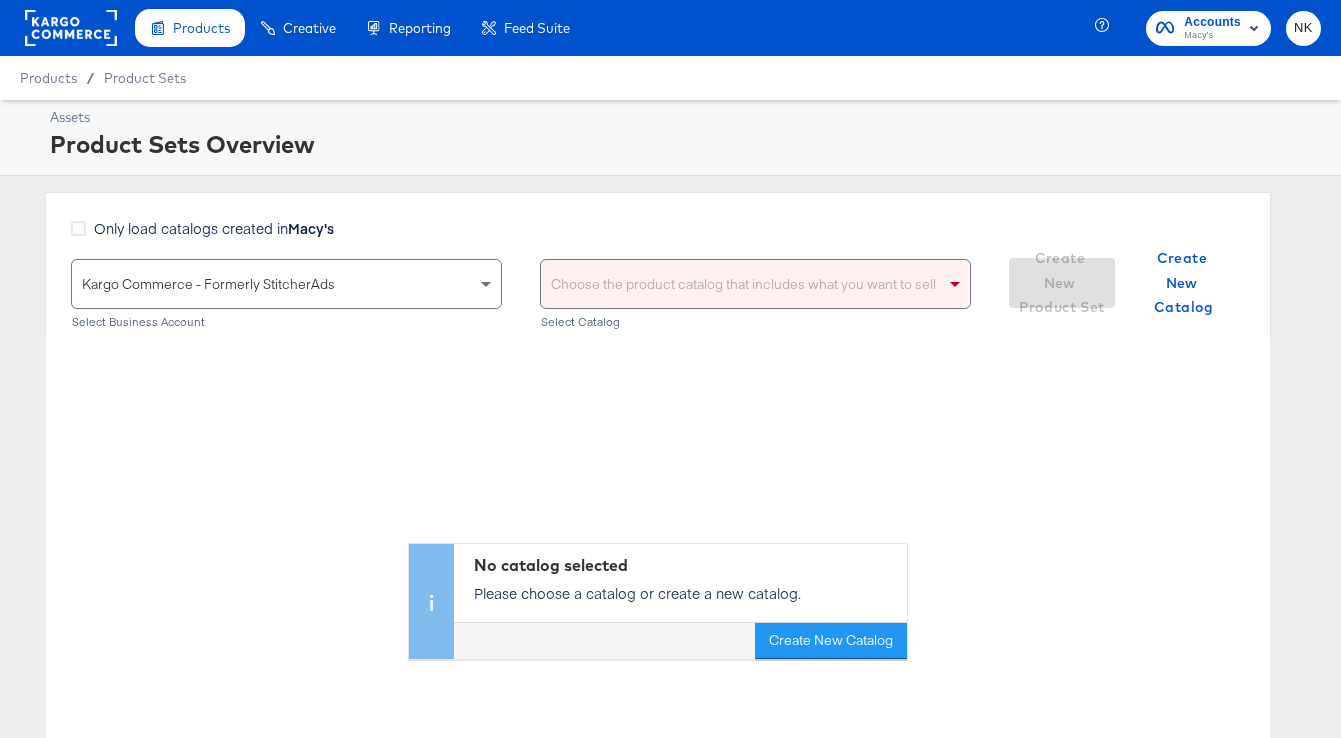 click on "Choose the product catalog that includes what you want to sell" at bounding box center [755, 284] 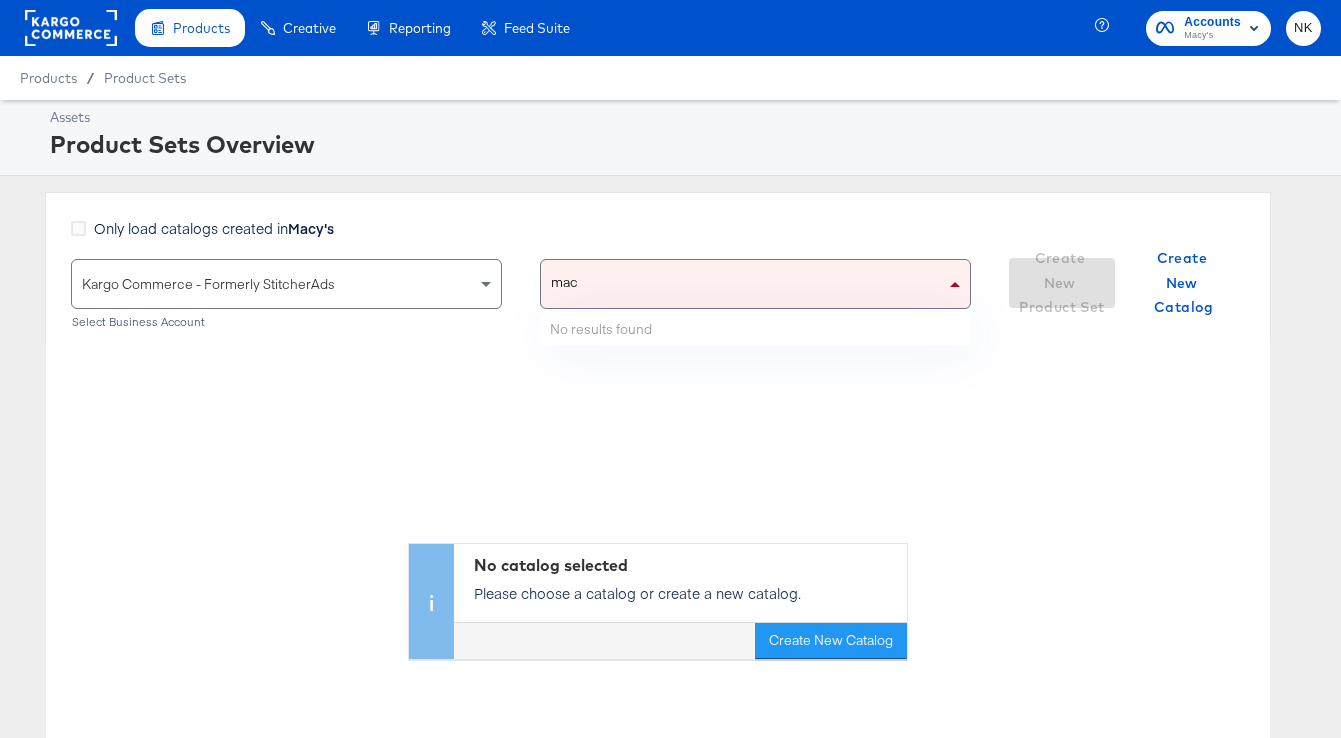 type on "macy" 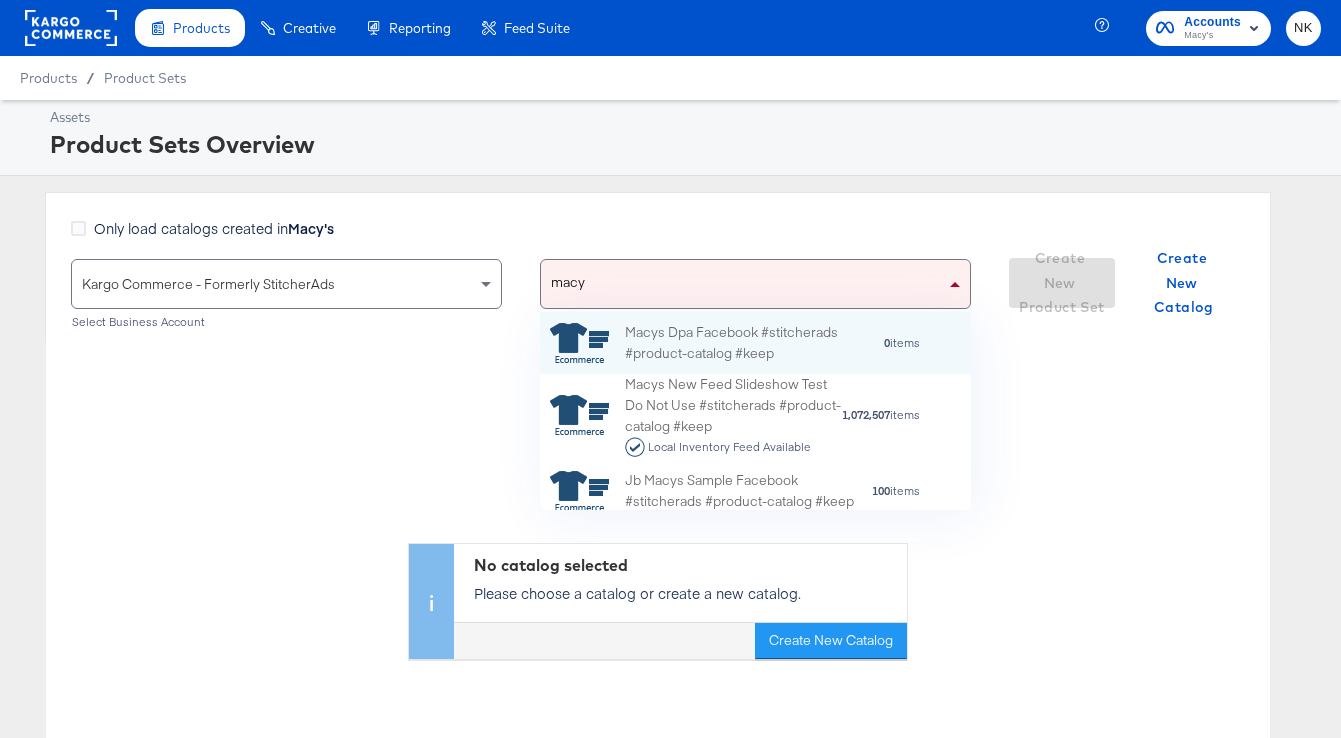scroll, scrollTop: 1, scrollLeft: 1, axis: both 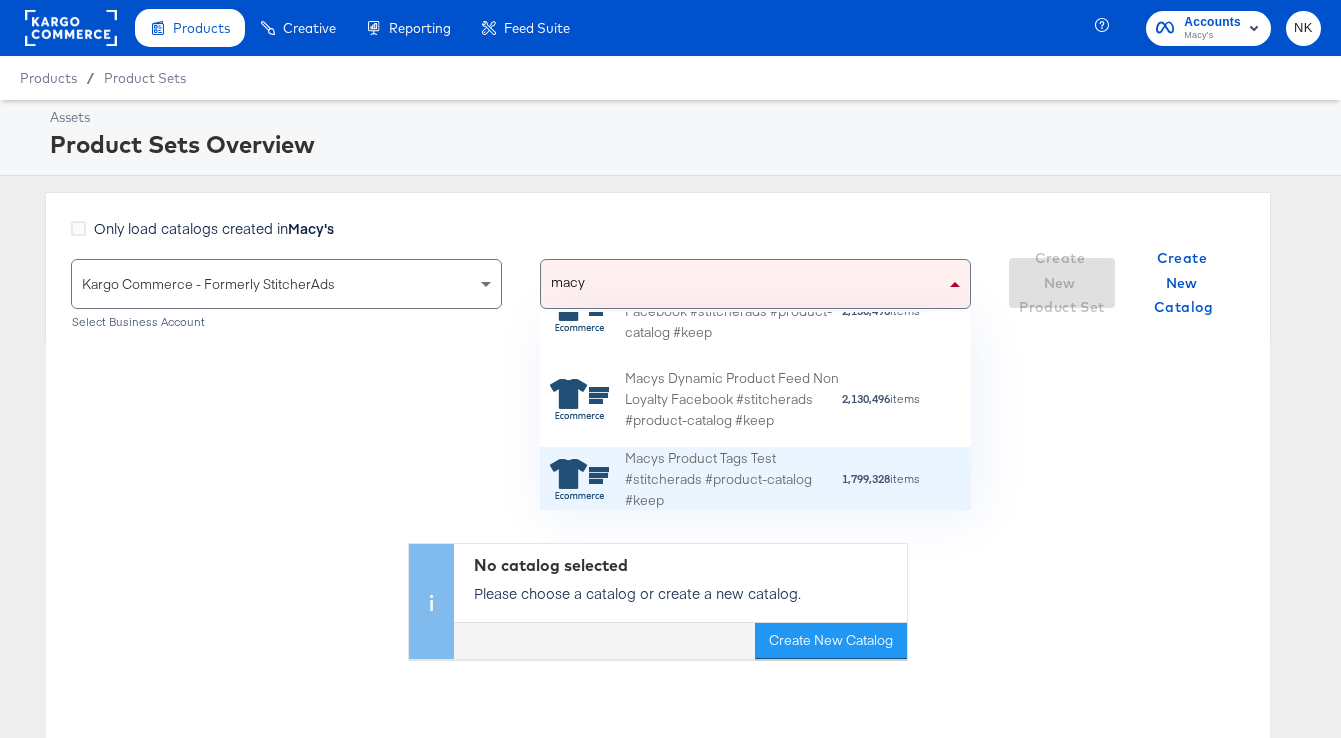 click on "Macys Product Tags Test #stitcherads #product-catalog #keep" at bounding box center [733, 479] 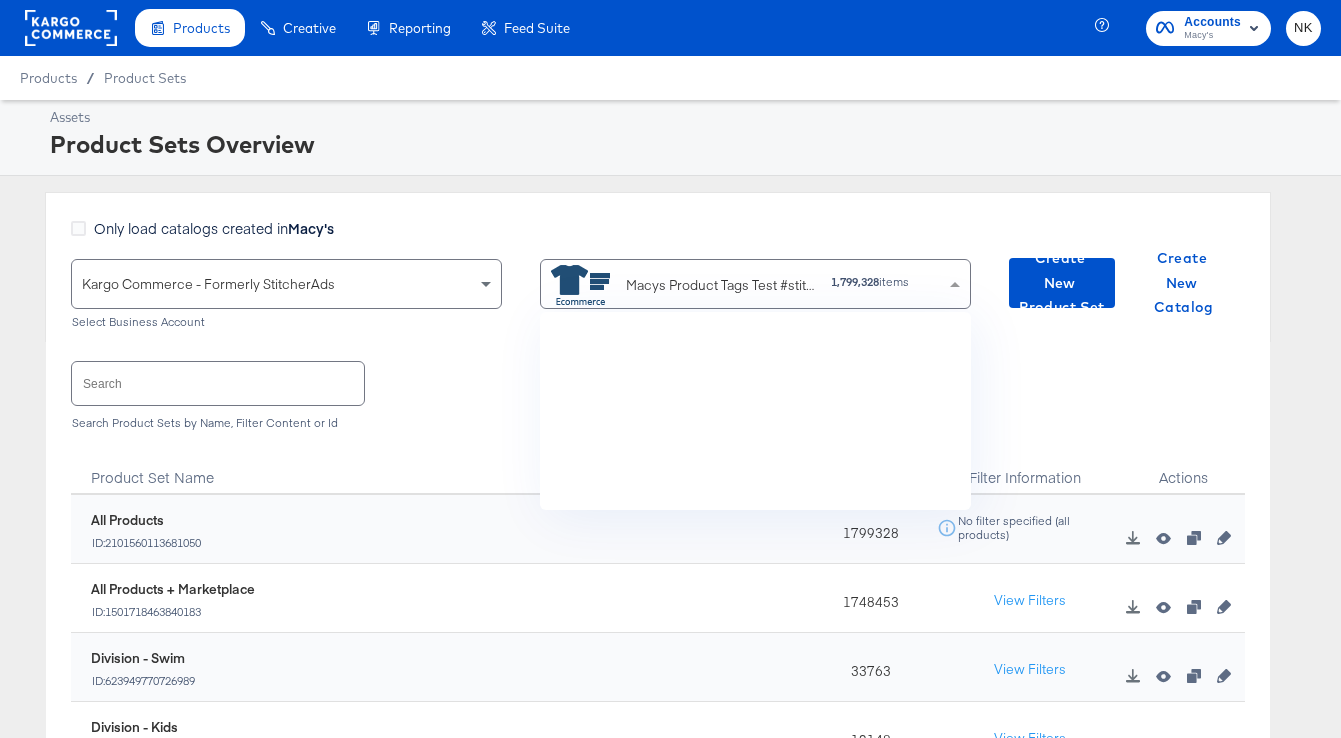 scroll, scrollTop: 1449, scrollLeft: 0, axis: vertical 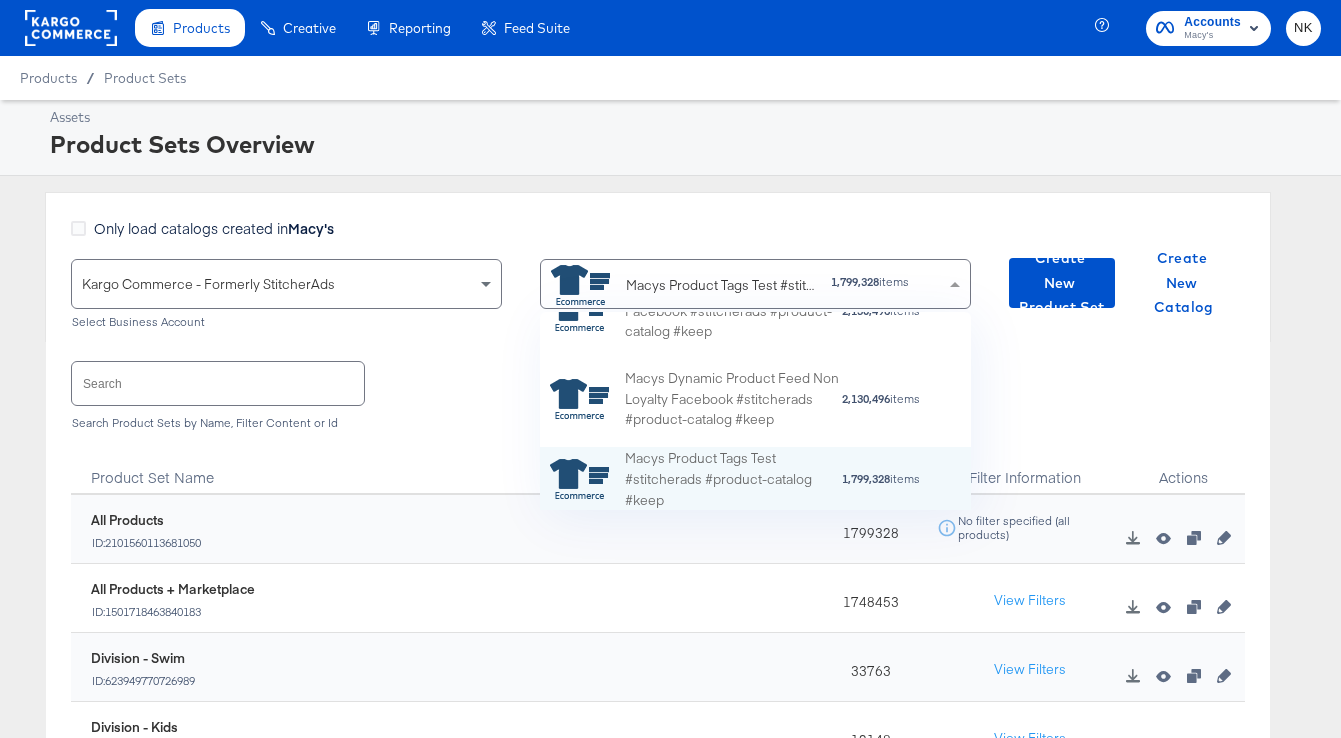 click on "Assets Product Sets Overview Only load catalogs created in  Macy's Kargo Commerce - Formerly StitcherAds Select Business Account Macys Product Tags Test #stitcherads #product-catalog #keep 1,799,328  items Macys Dynamic Ads For Retail Feed   Facebook   Facebook #stitcherads #product-catalog #keep Local Inventory Feed Available 1,799,007  items Macys Dynamic Product Feed   Facebook #stitcherads #product-catalog #keep 2,130,496  items Macys Dynamic Product Feed   Non Loyalty   Facebook #stitcherads #product-catalog #keep 2,130,496  items Macys Product Tags Test #stitcherads #product-catalog #keep 1,799,328  items Saks Feed 537,796  items Select Catalog Create New Product Set Create New Catalog Search Search Product Sets by Name, Filter Content or Id   Product Set Name Item Count Filter Information Actions 2101560113681050 All Products ID:  2101560113681050 1799328  No filter specified (all products) 1501718463840183 All Products + Marketplace ID:  1501718463840183 1748453 View Filters 623949770726989 ID:  15" at bounding box center [670, 553] 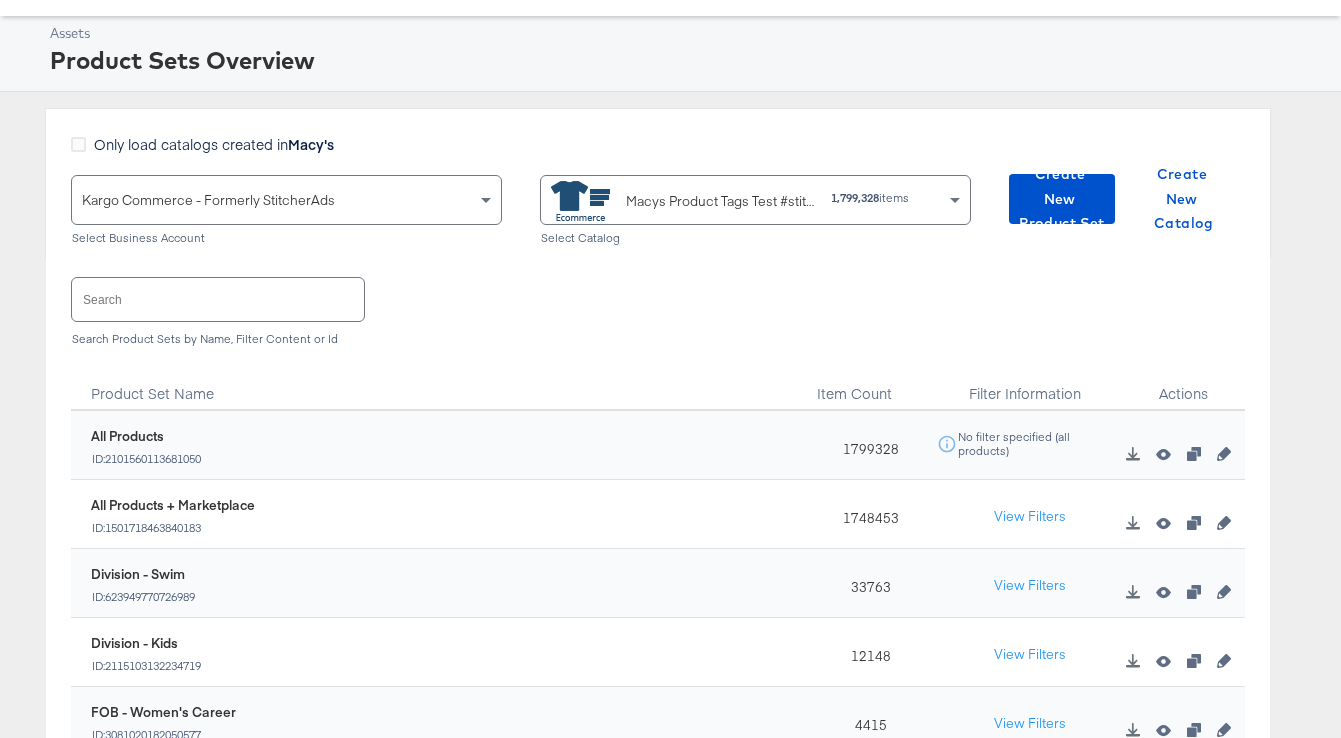 scroll, scrollTop: 241, scrollLeft: 0, axis: vertical 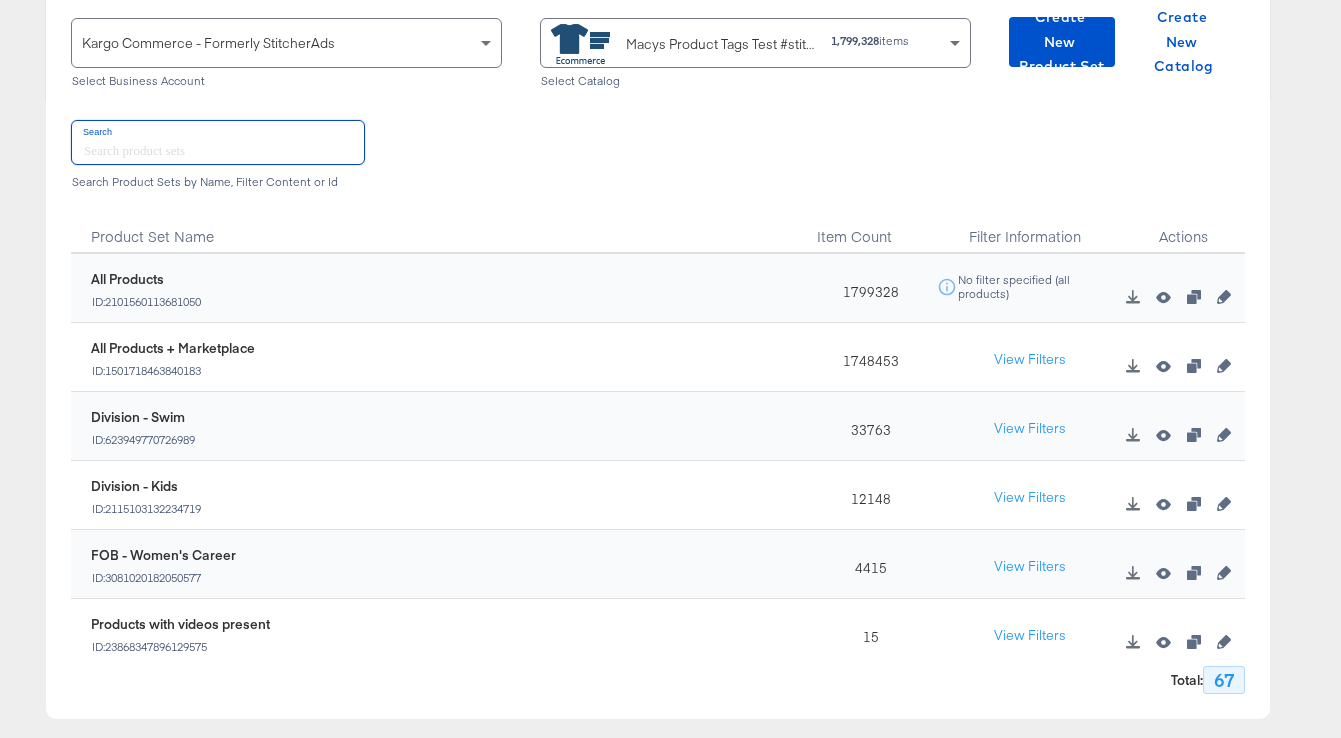 click at bounding box center [218, 142] 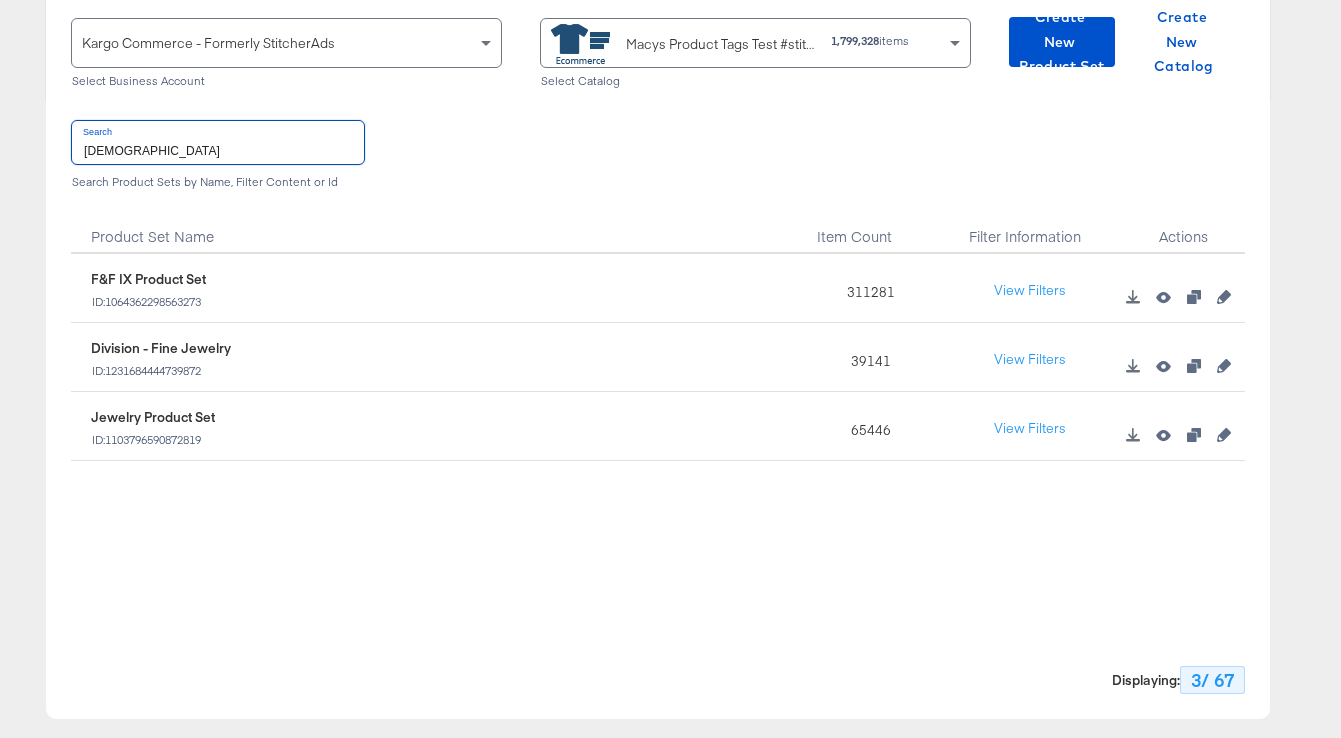 type on "[DEMOGRAPHIC_DATA]" 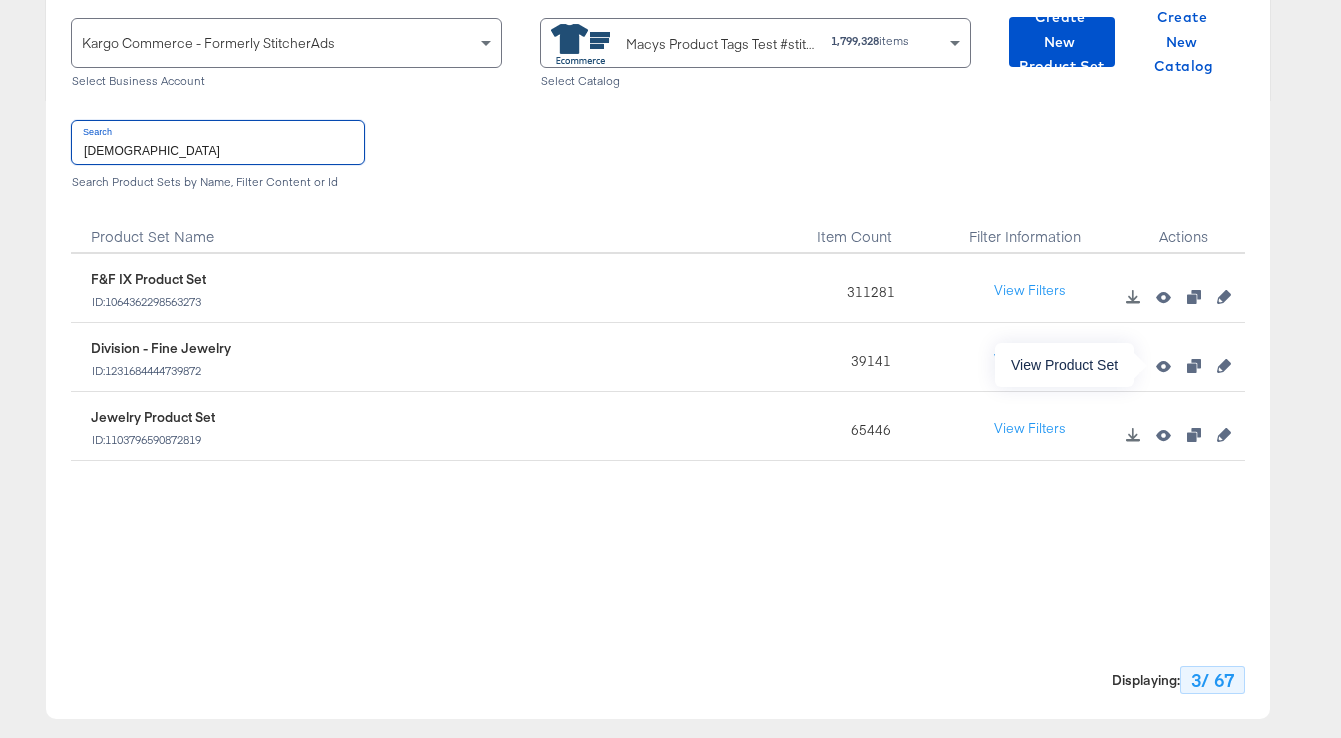 click 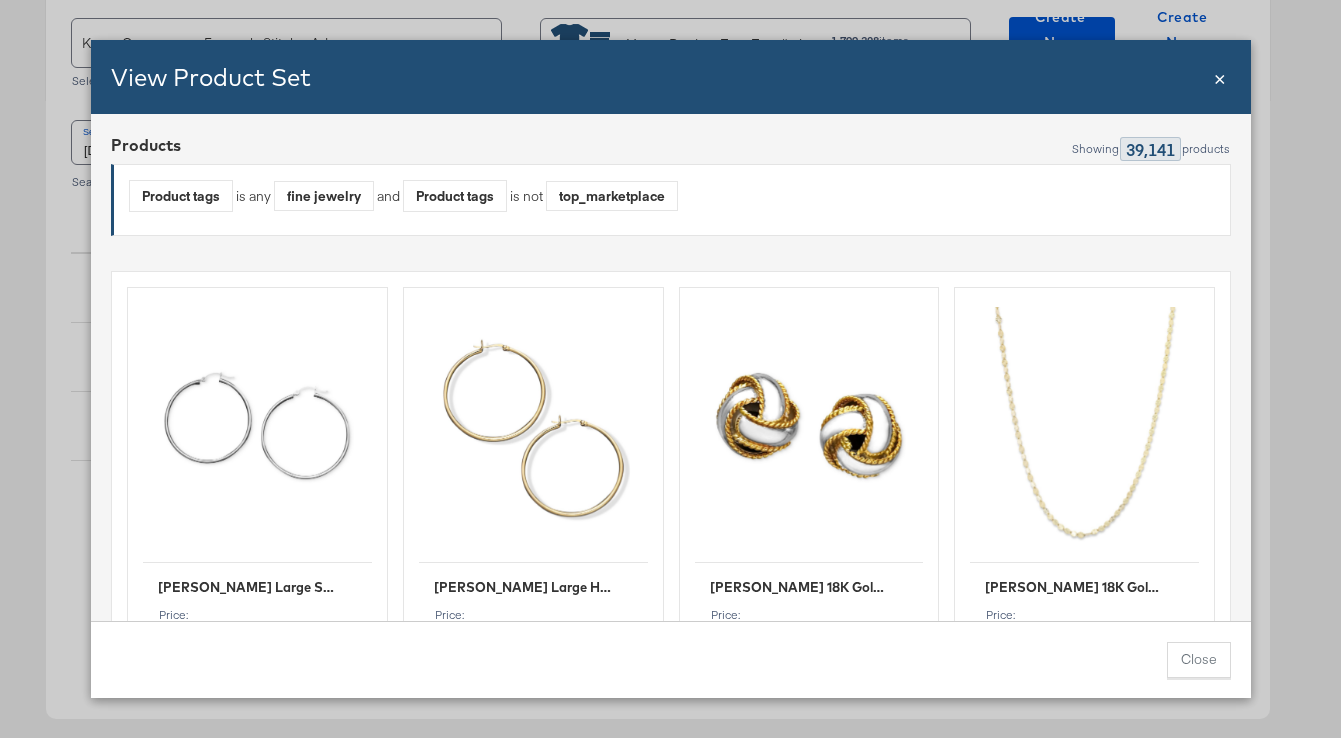 click on "×" at bounding box center (1220, 76) 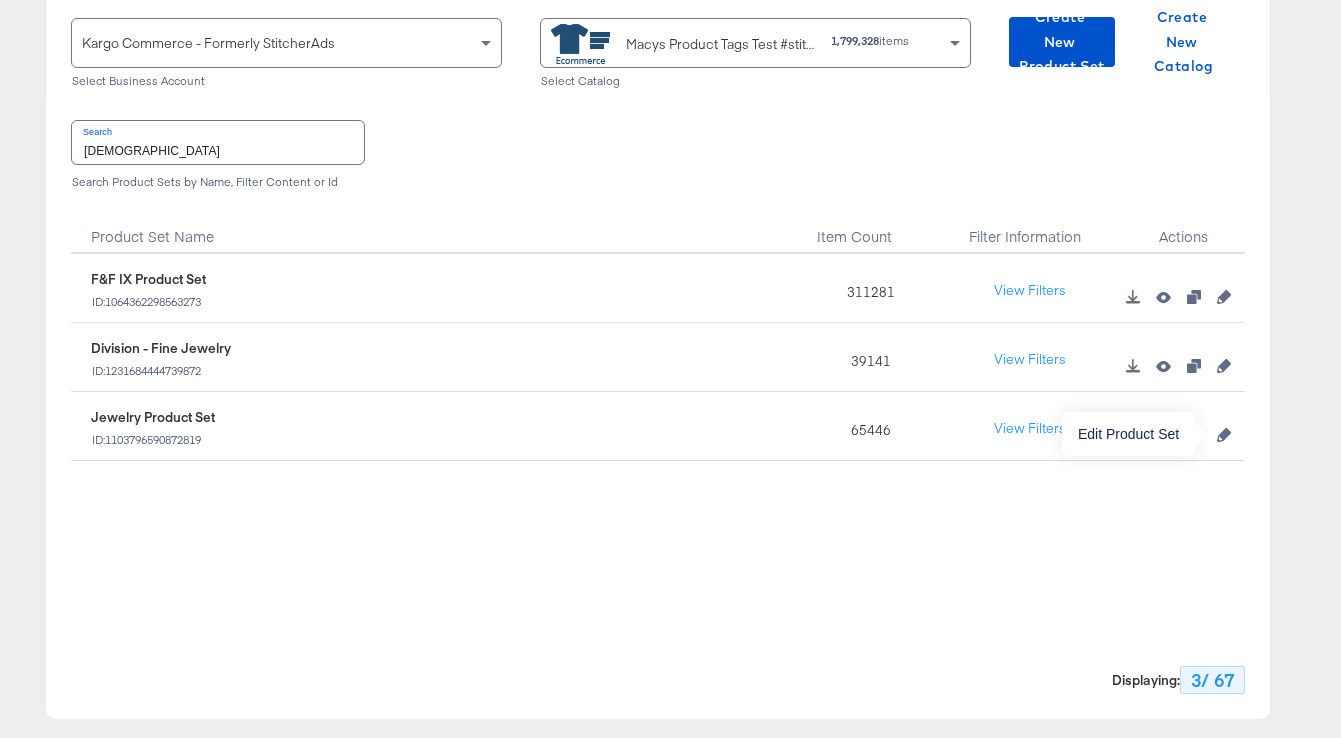 click 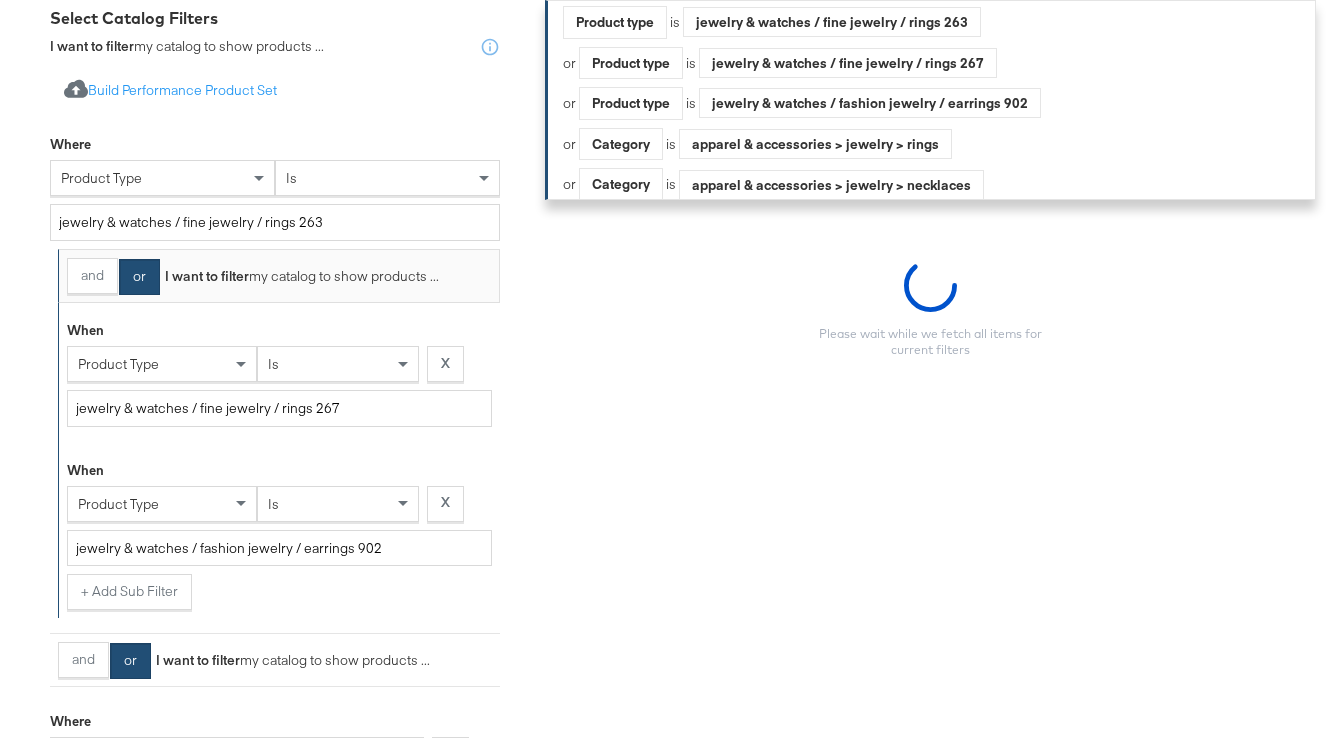 scroll, scrollTop: 469, scrollLeft: 0, axis: vertical 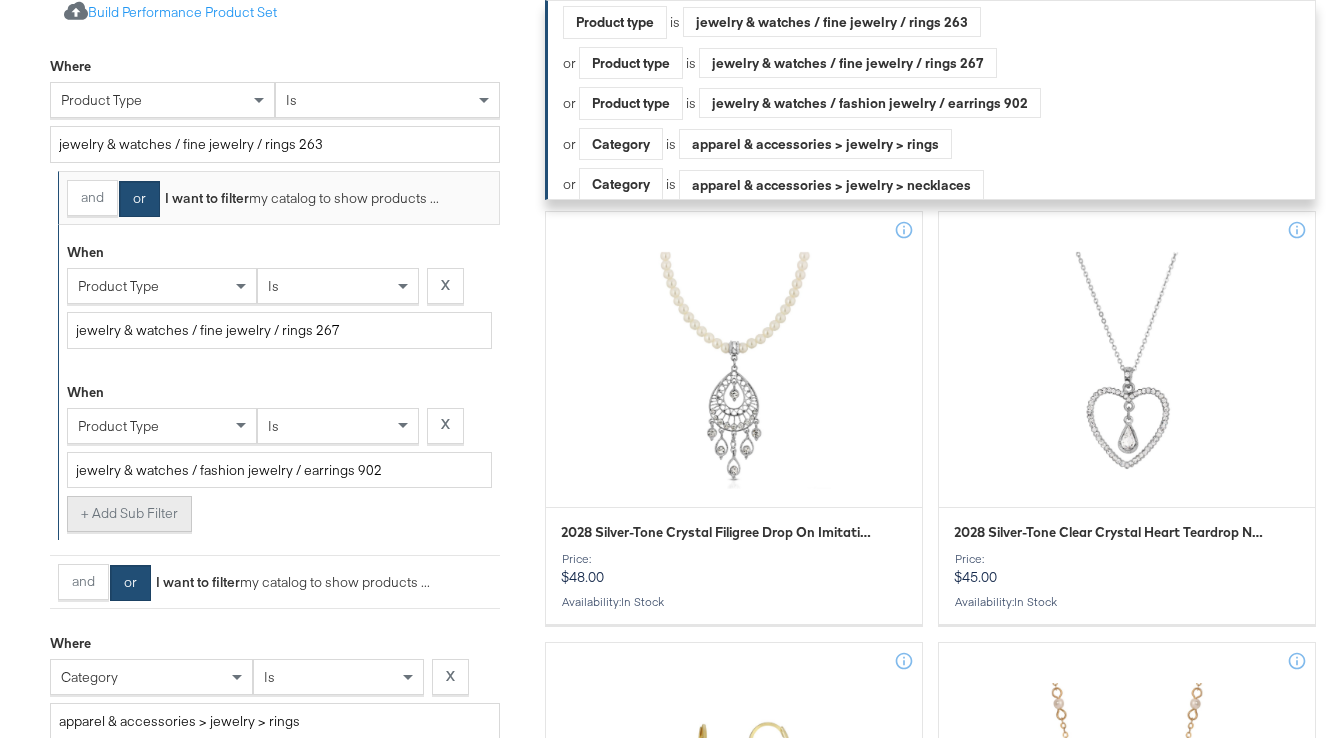 click on "+ Add Sub Filter" at bounding box center [129, 514] 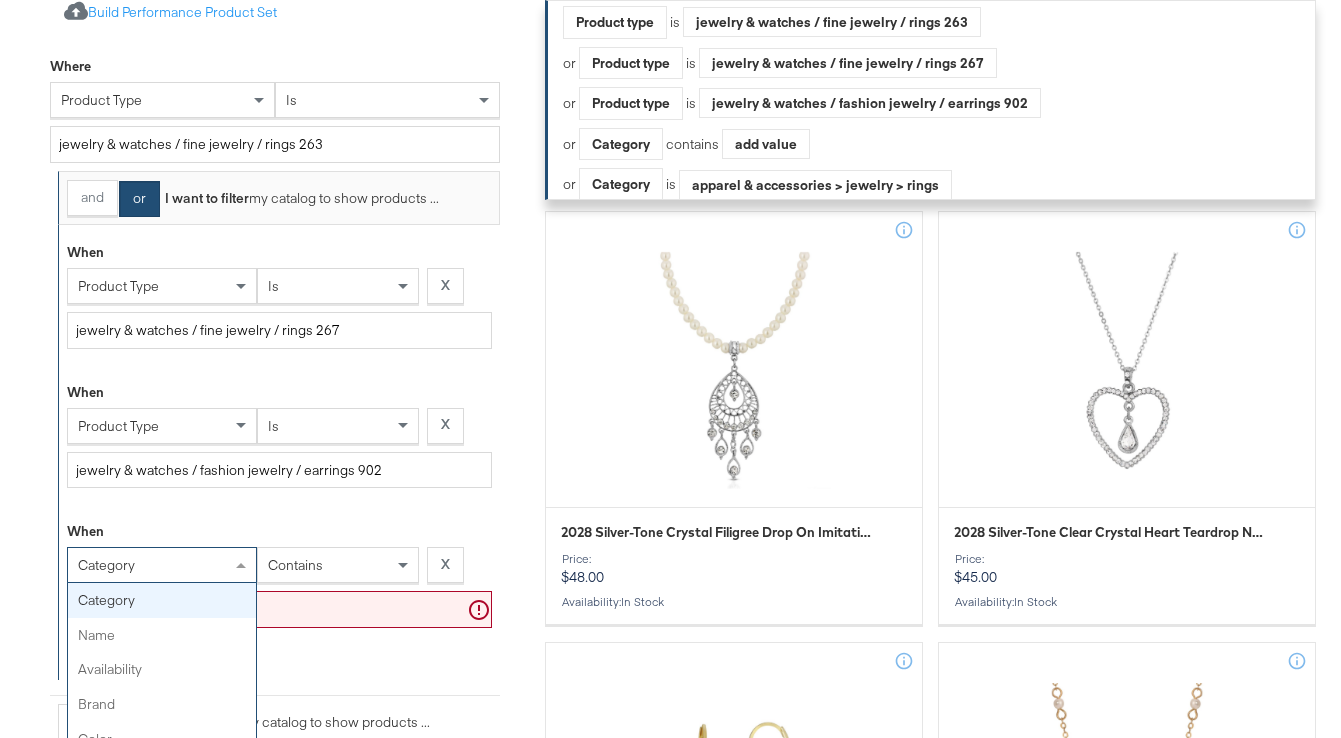 scroll, scrollTop: 513, scrollLeft: 0, axis: vertical 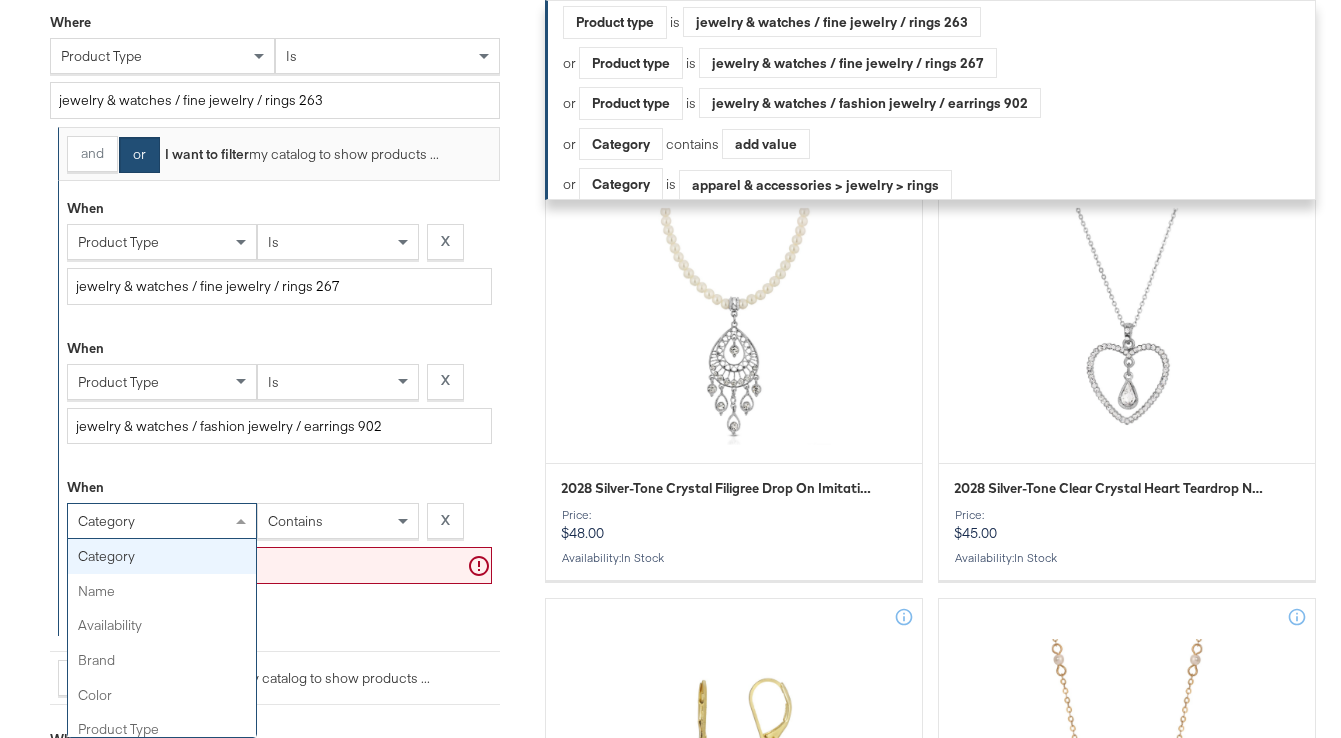 click on "category category name availability brand color product type product tags price currency gender condition age group sale price size pattern material product id retailer id retailer product group id custom label 0 custom label 1 custom label 2 custom label 3 custom label 4 custom number 0 custom number 1 custom number 2 custom number 3 custom number 4" at bounding box center (162, 521) 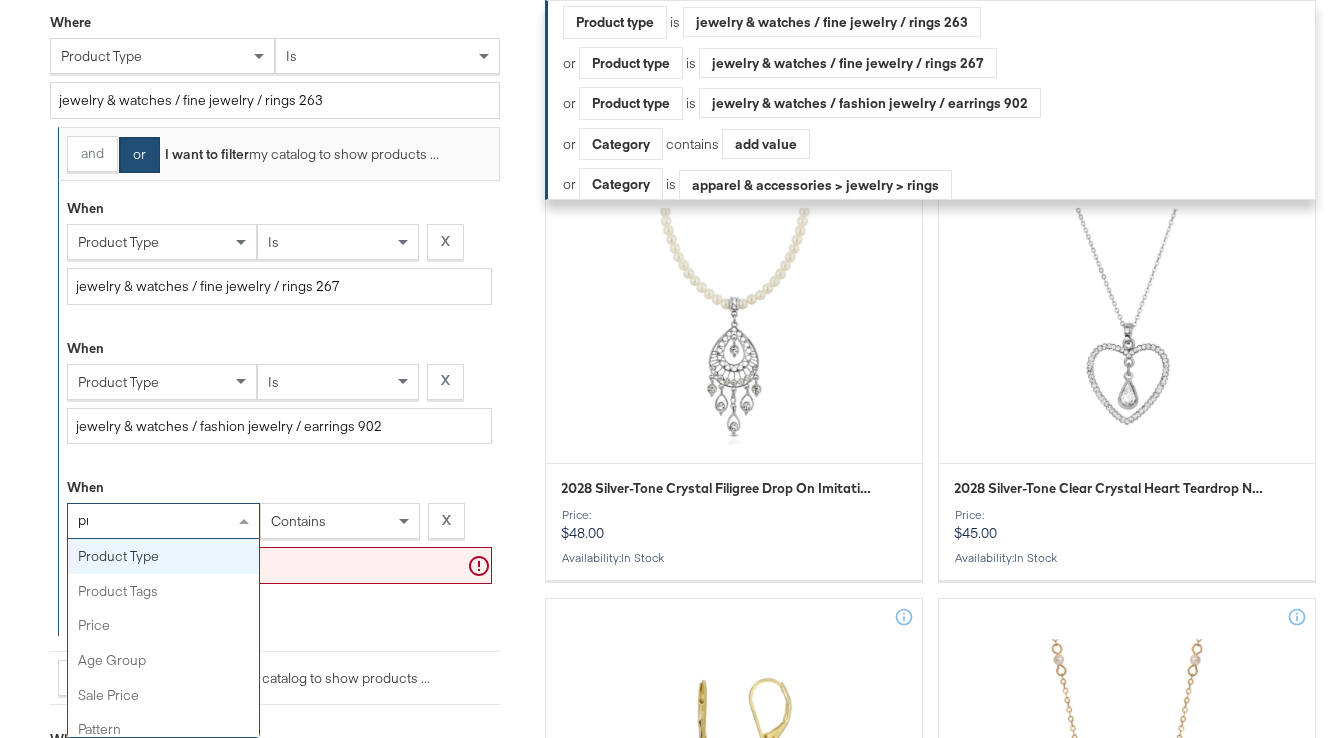 type on "pro" 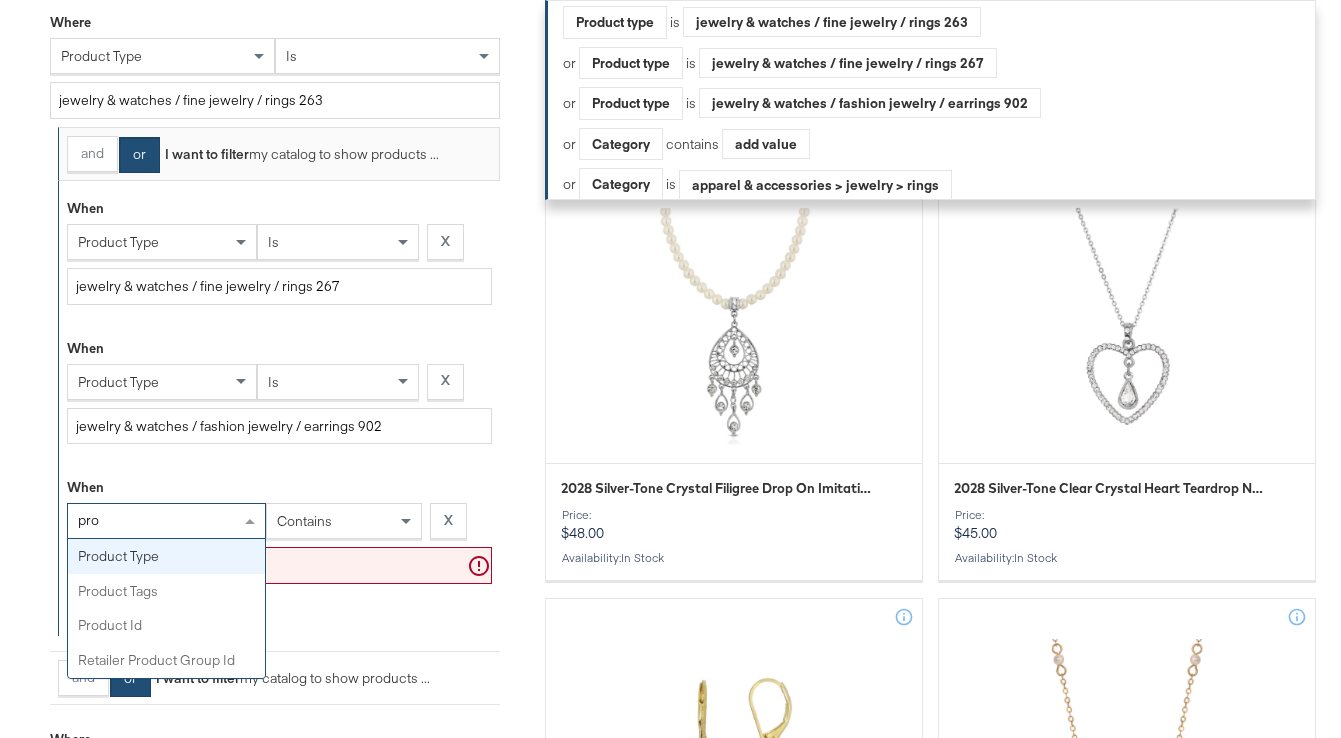 type 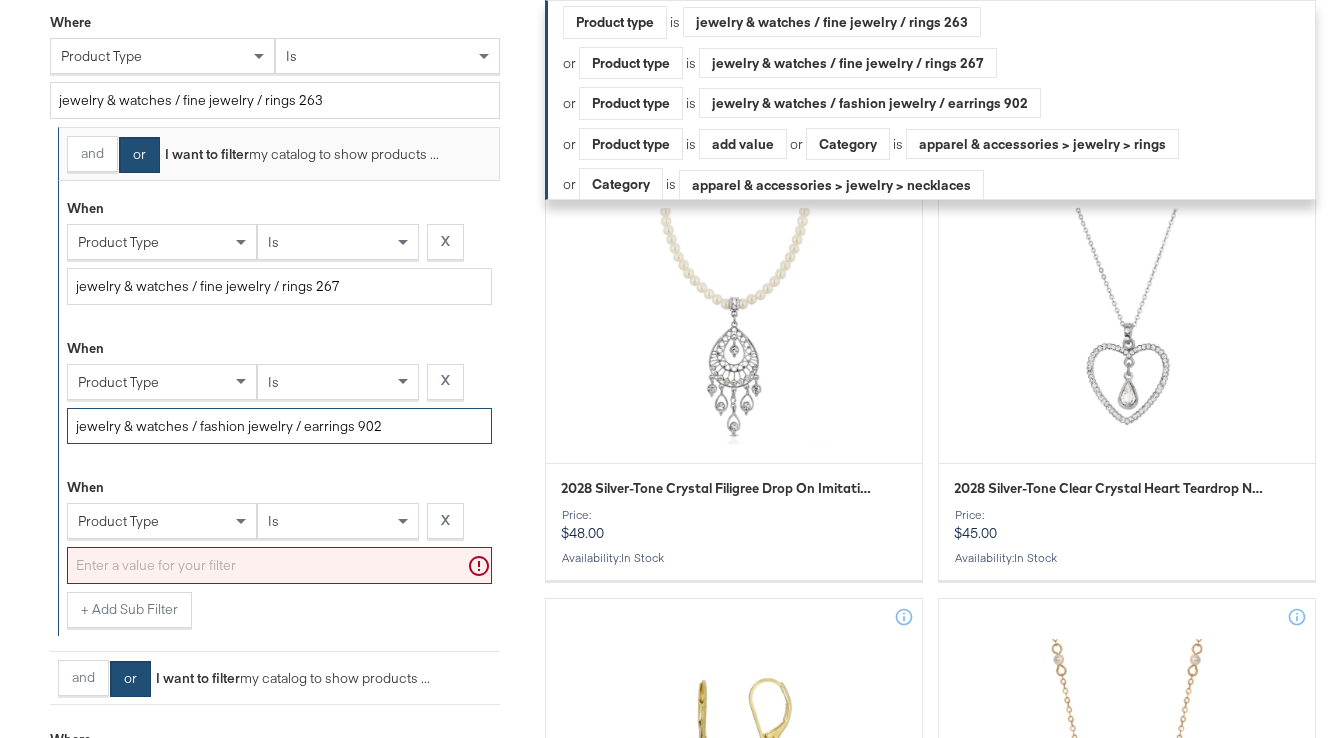 click on "jewelry & watches / fashion jewelry / earrings 902" at bounding box center (279, 426) 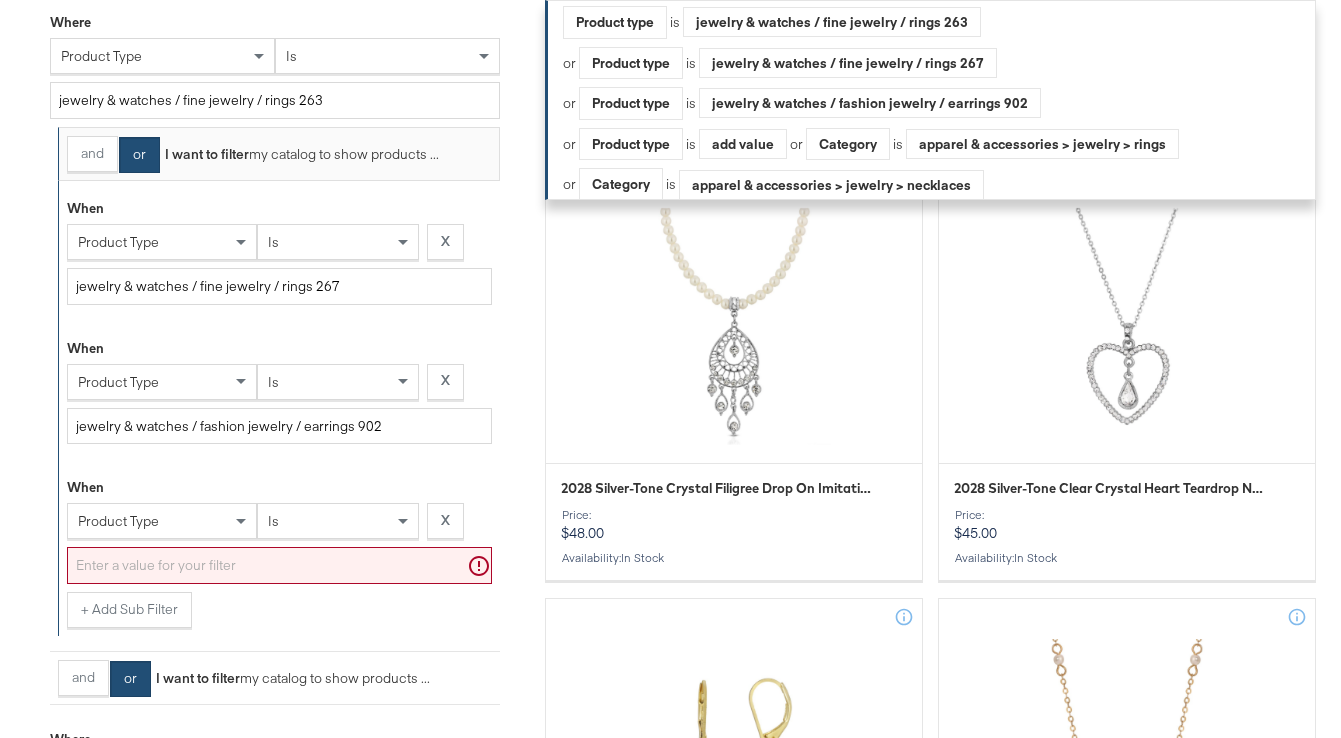 click at bounding box center [279, 565] 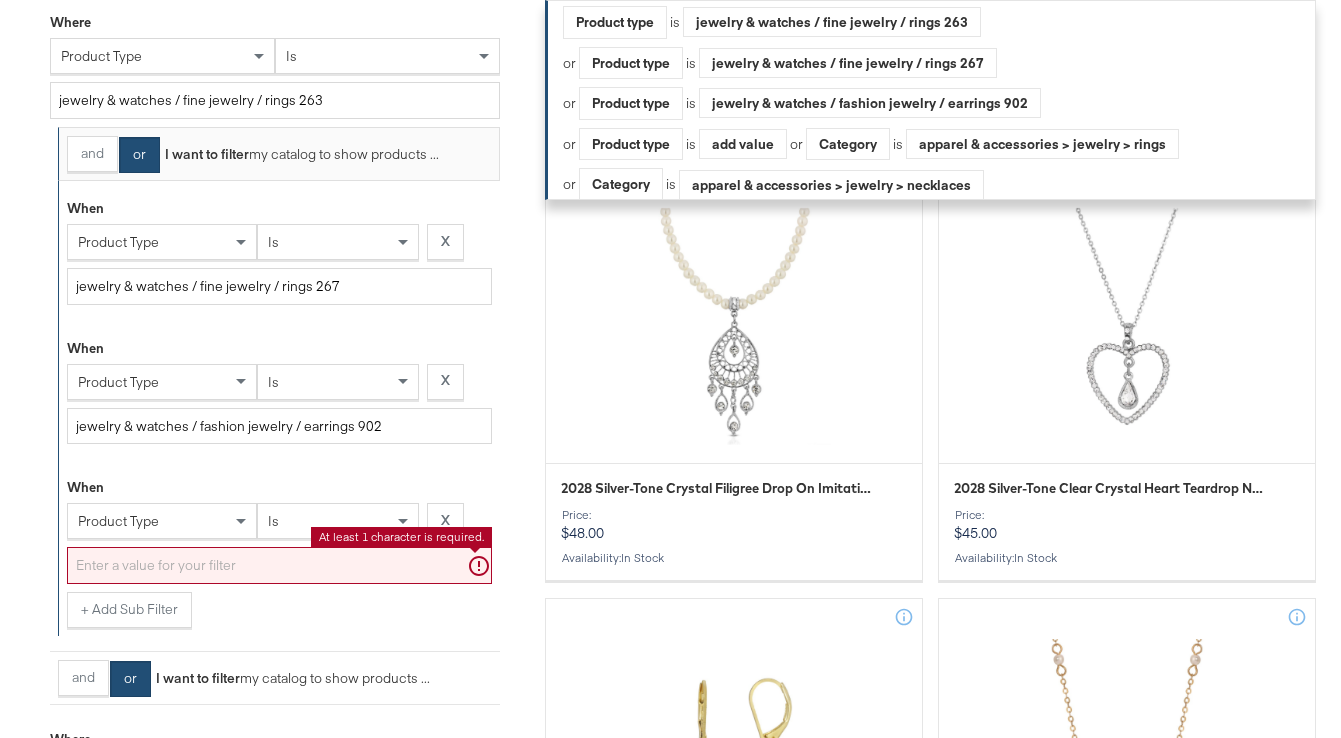 paste on "jewelry & watches" 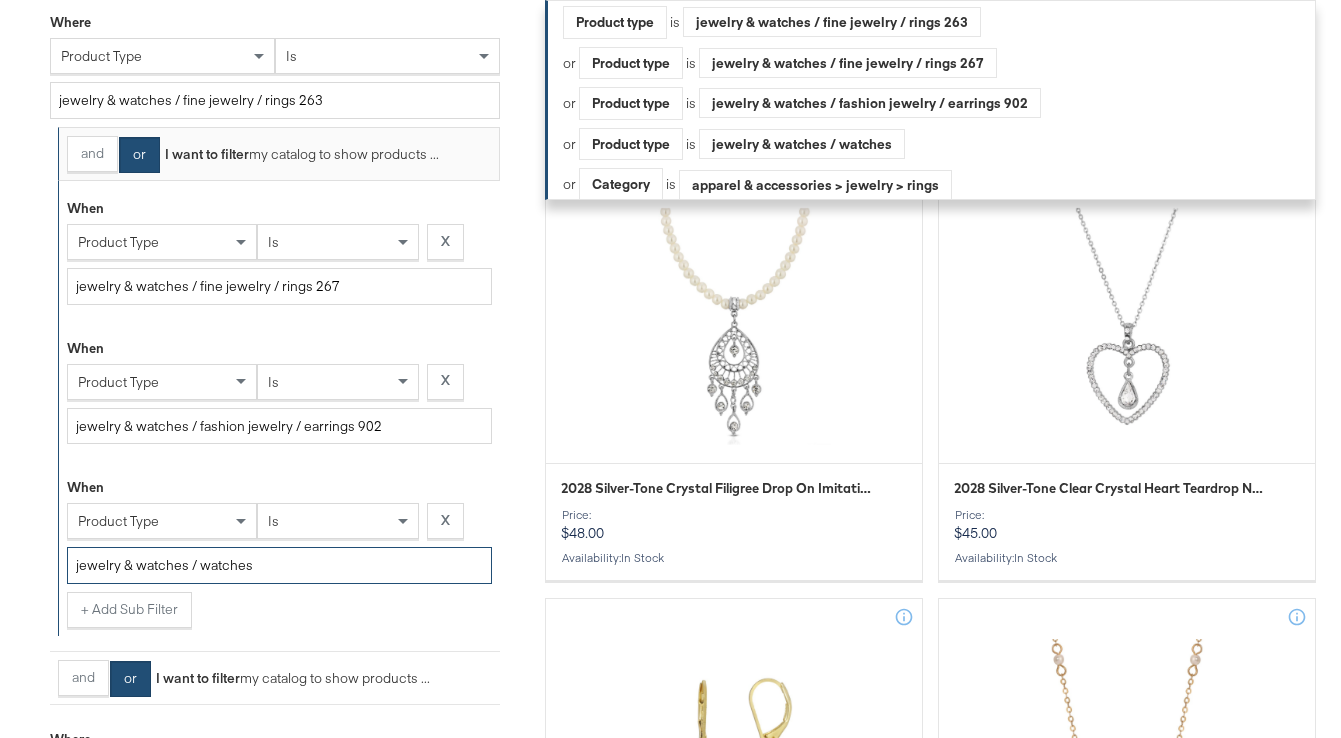 type on "jewelry & watches / watches" 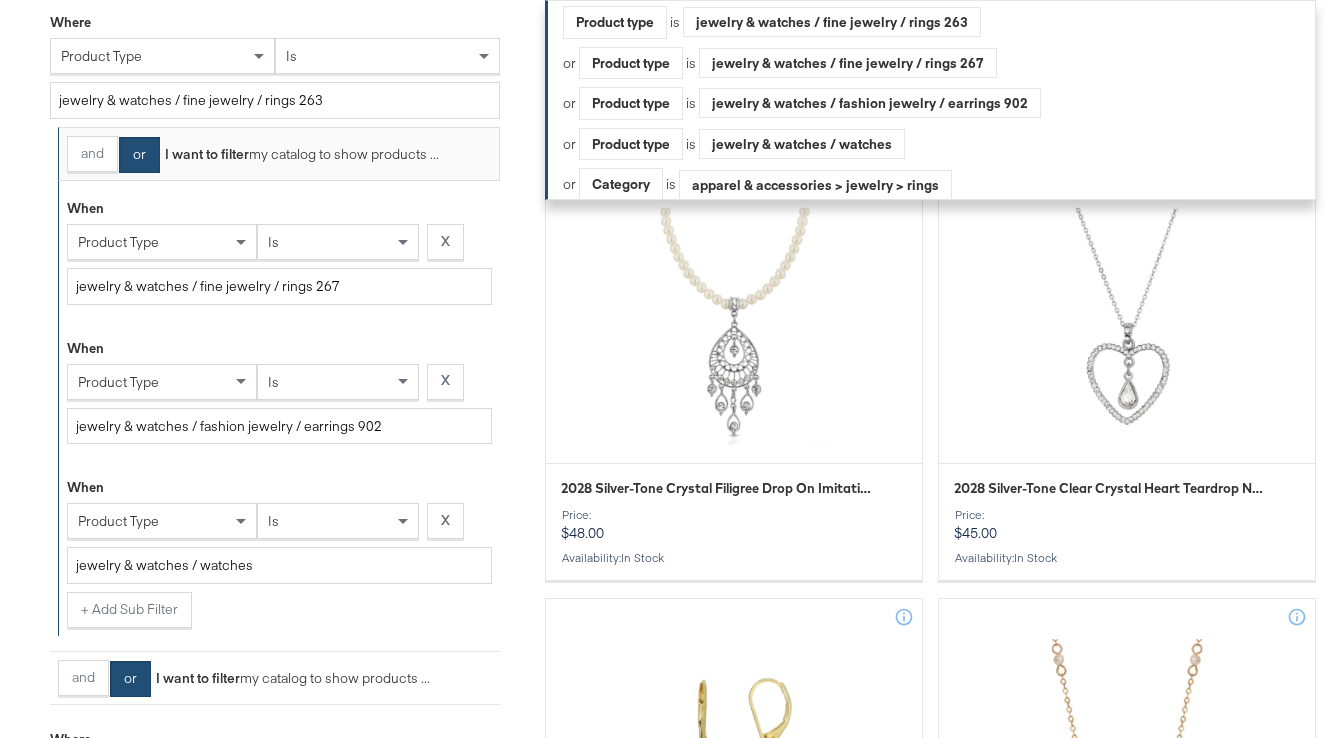 click on "Select Catalog Filters I want to filter   my catalog to show products ... Import product data from Google Analytics to generate product set  Build Performance Product Set Where product type is jewelry & watches / fine jewelry / rings 263 and or    I want to filter  my catalog to show products ... When product type is X jewelry & watches / fine jewelry / rings 267 When product type is X jewelry & watches / fashion jewelry / earrings 902 When product type is X jewelry & watches / watches + Add Sub Filter and or    I want to filter  my catalog to show products ... Where category is X apparel & accessories > jewelry > rings and or    I want to filter  my catalog to show products ... When category is X apparel & accessories > jewelry > necklaces When category is X apparel & accessories > jewelry > earrings + Add Sub Filter + Add Another Catalog Filter Save Your Set Product Set Name: Jewelry Product Set 81   characters remaining Save and create another product set Save Product Set" at bounding box center [290, 2880] 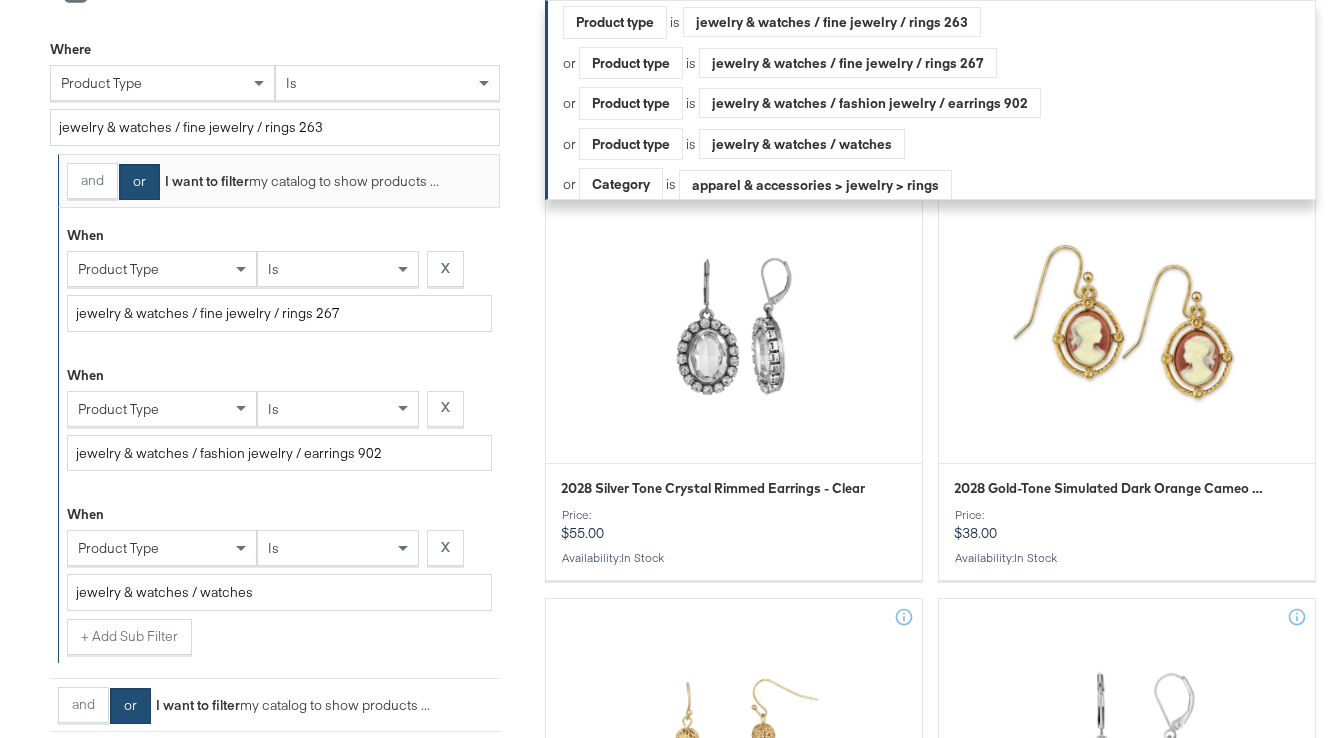 scroll, scrollTop: 4828, scrollLeft: 0, axis: vertical 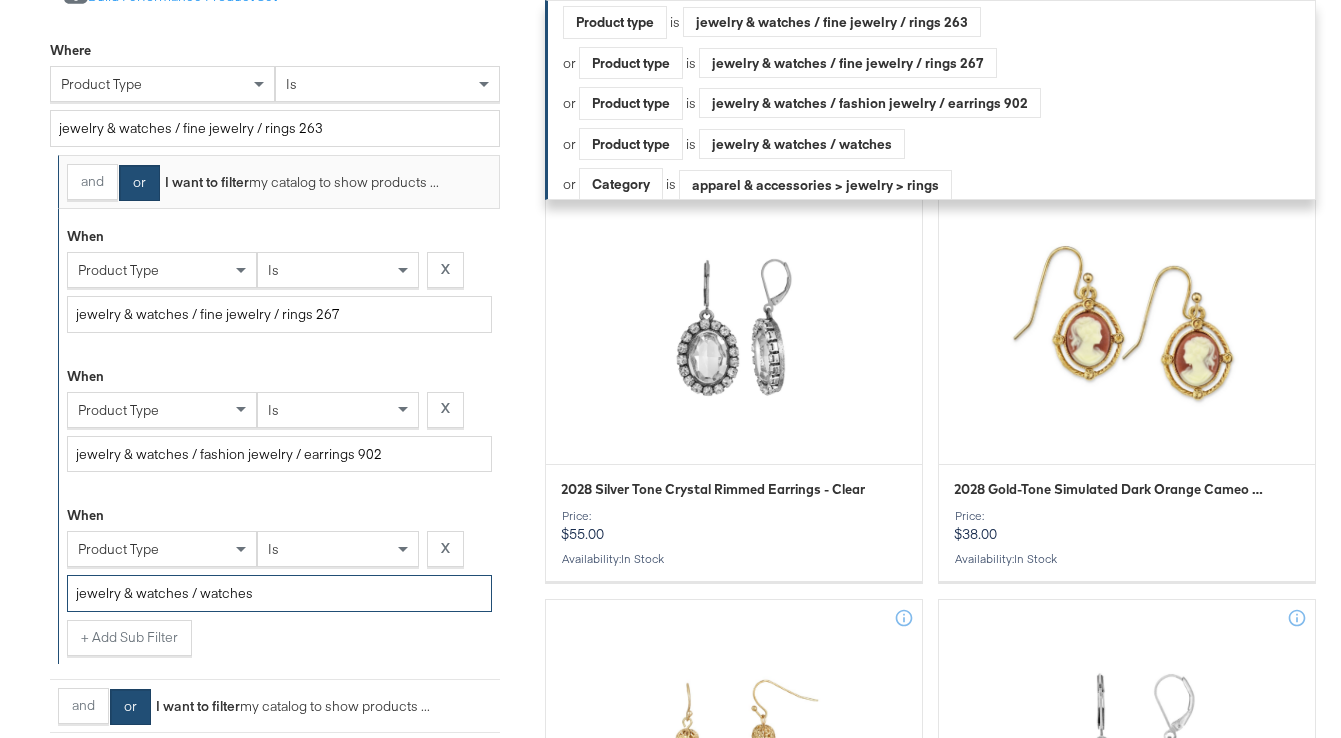 drag, startPoint x: 282, startPoint y: 594, endPoint x: 17, endPoint y: 591, distance: 265.01697 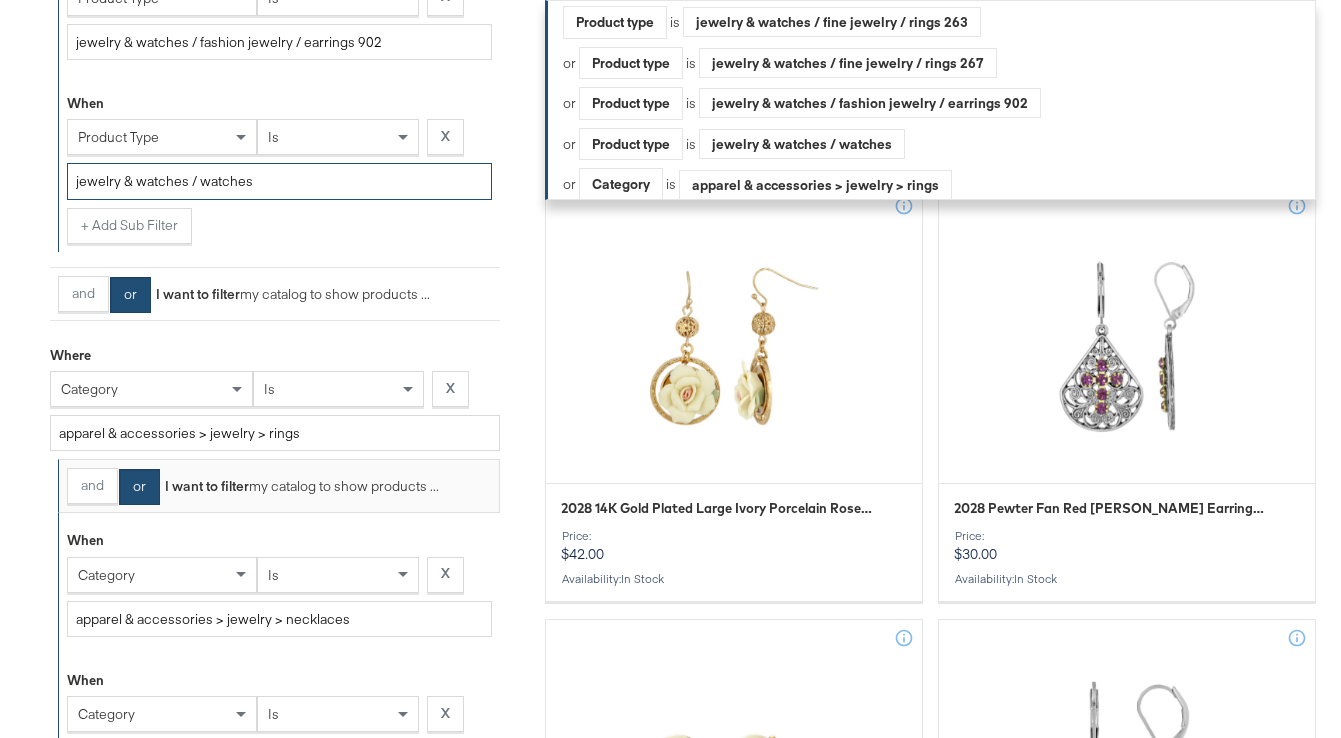 scroll, scrollTop: 5262, scrollLeft: 0, axis: vertical 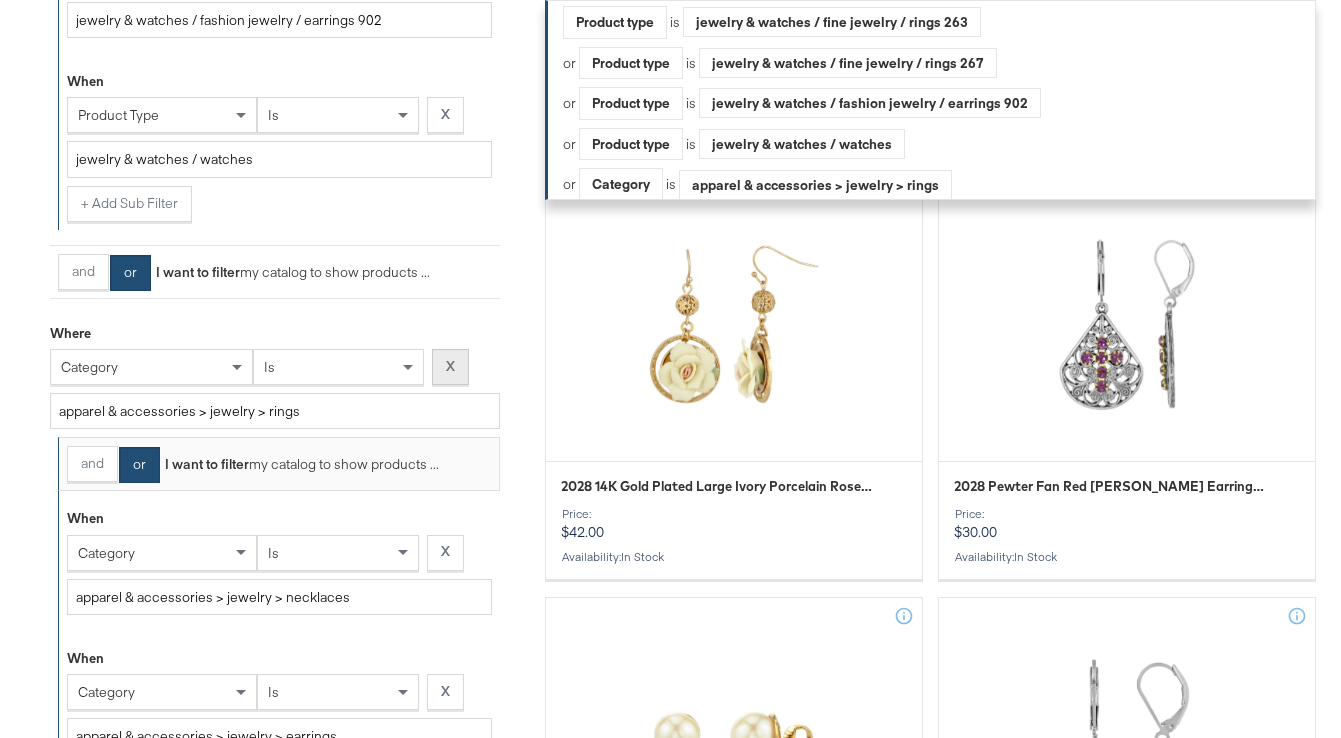 click on "X" at bounding box center [450, 367] 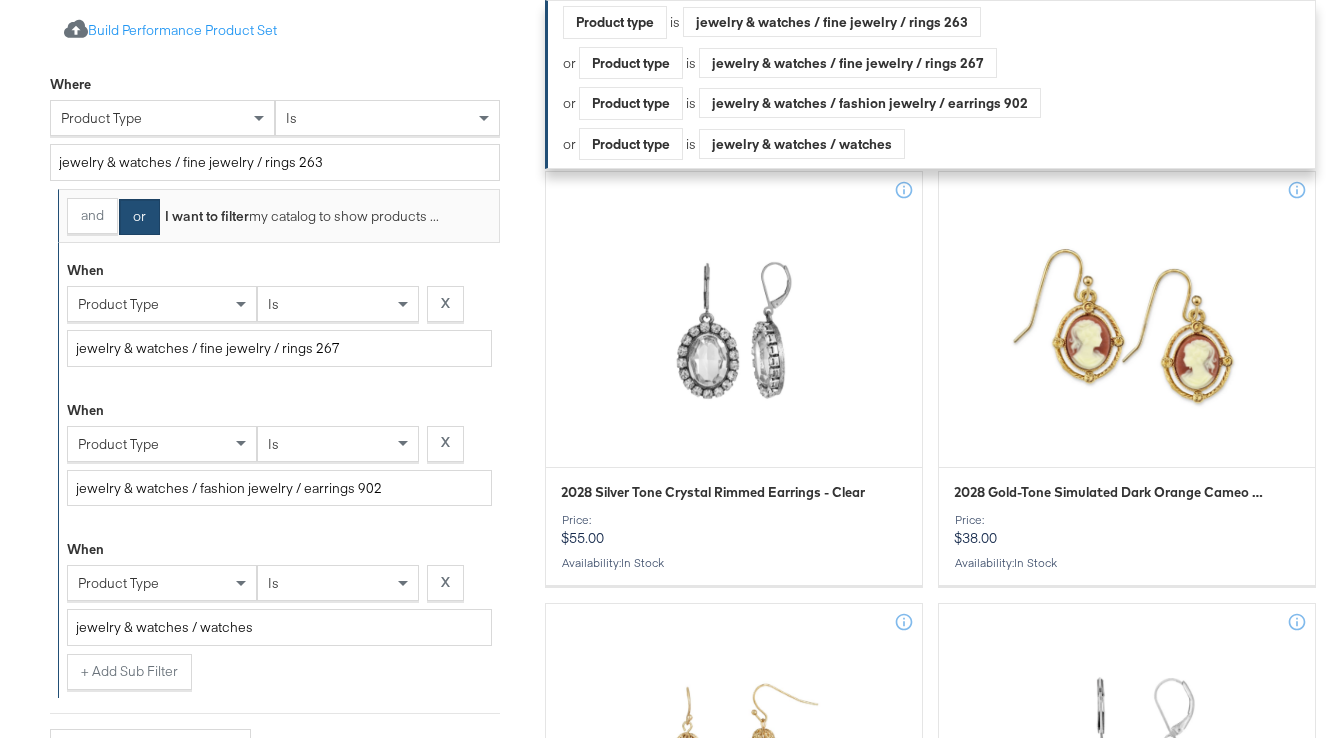 scroll, scrollTop: 4791, scrollLeft: 0, axis: vertical 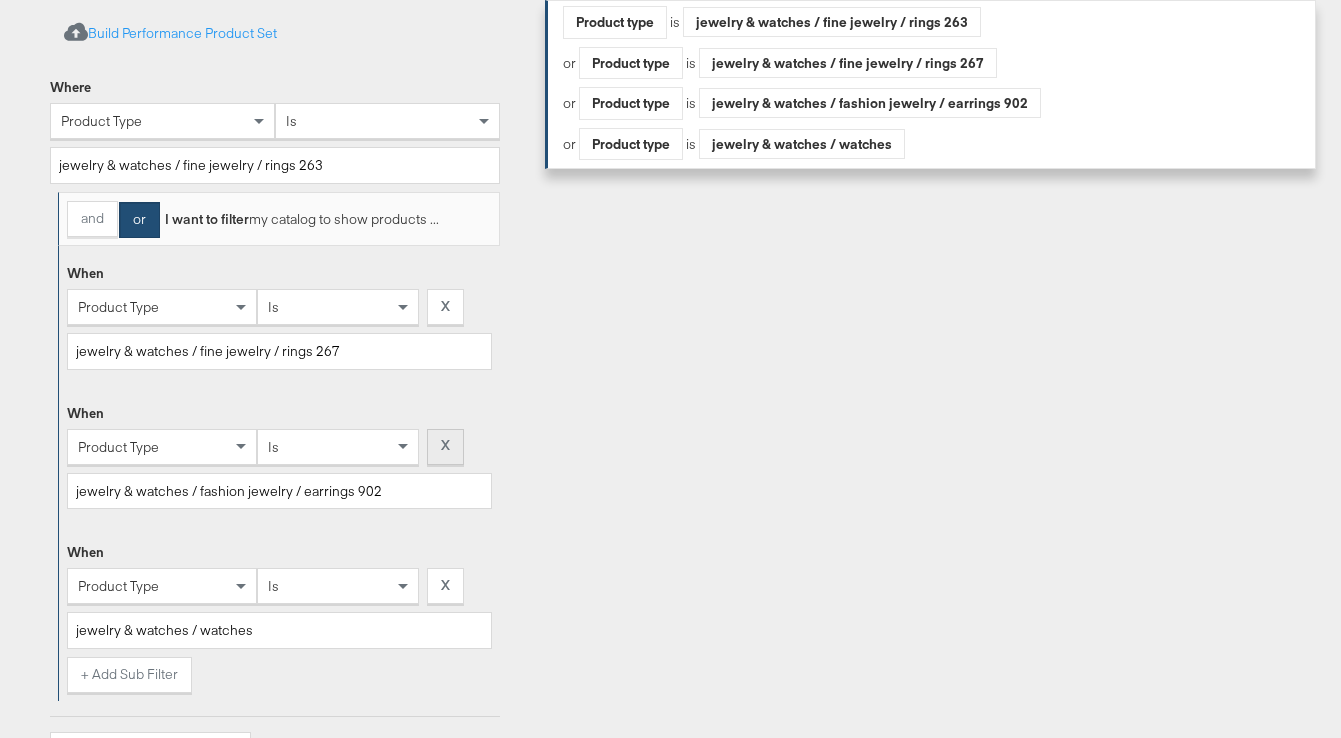 click on "X" at bounding box center [445, 447] 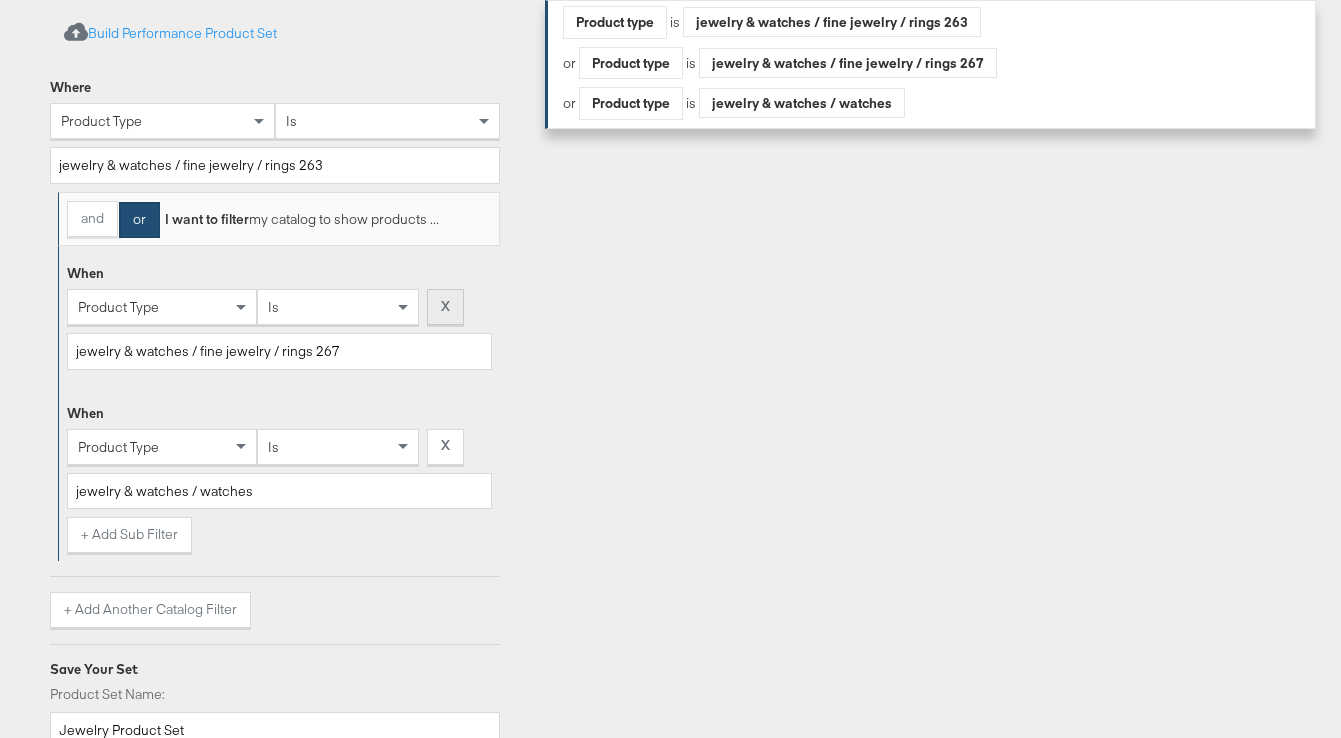 click on "X" at bounding box center [445, 306] 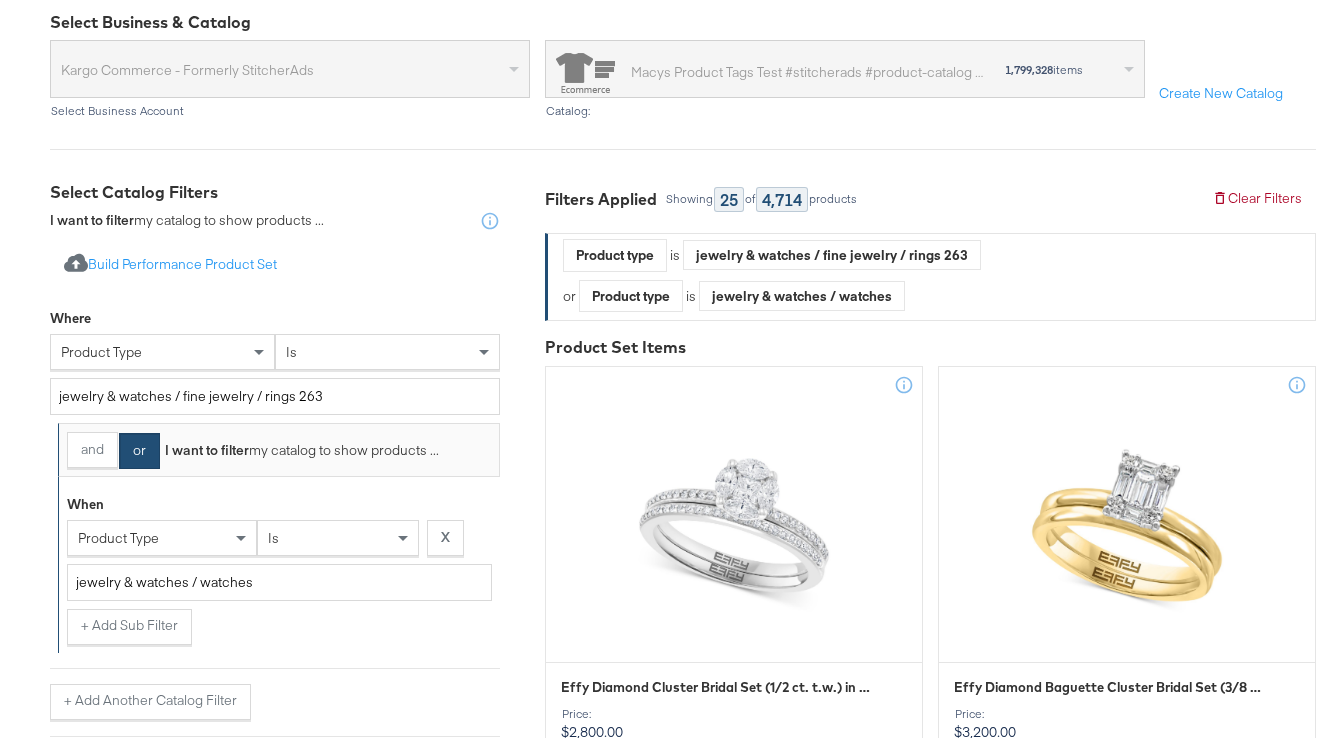 scroll, scrollTop: 220, scrollLeft: 0, axis: vertical 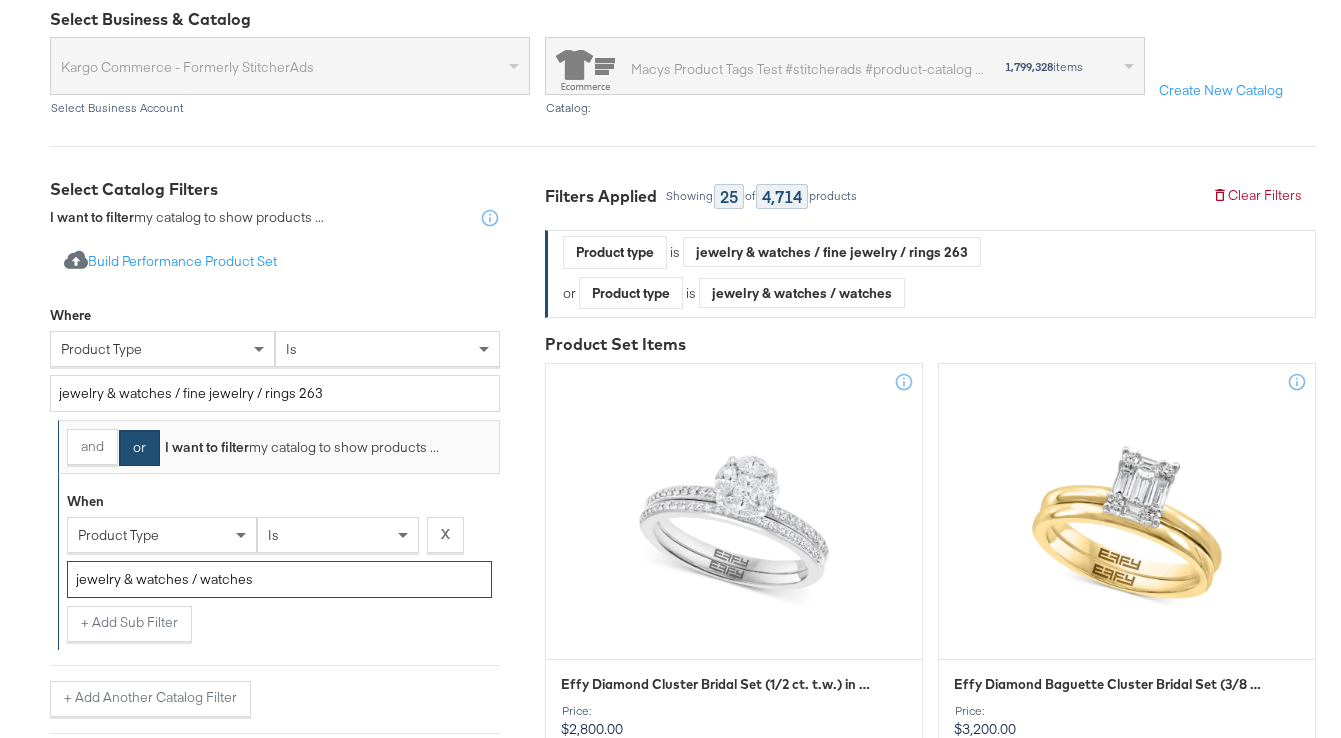 click on "jewelry & watches / watches" at bounding box center (279, 579) 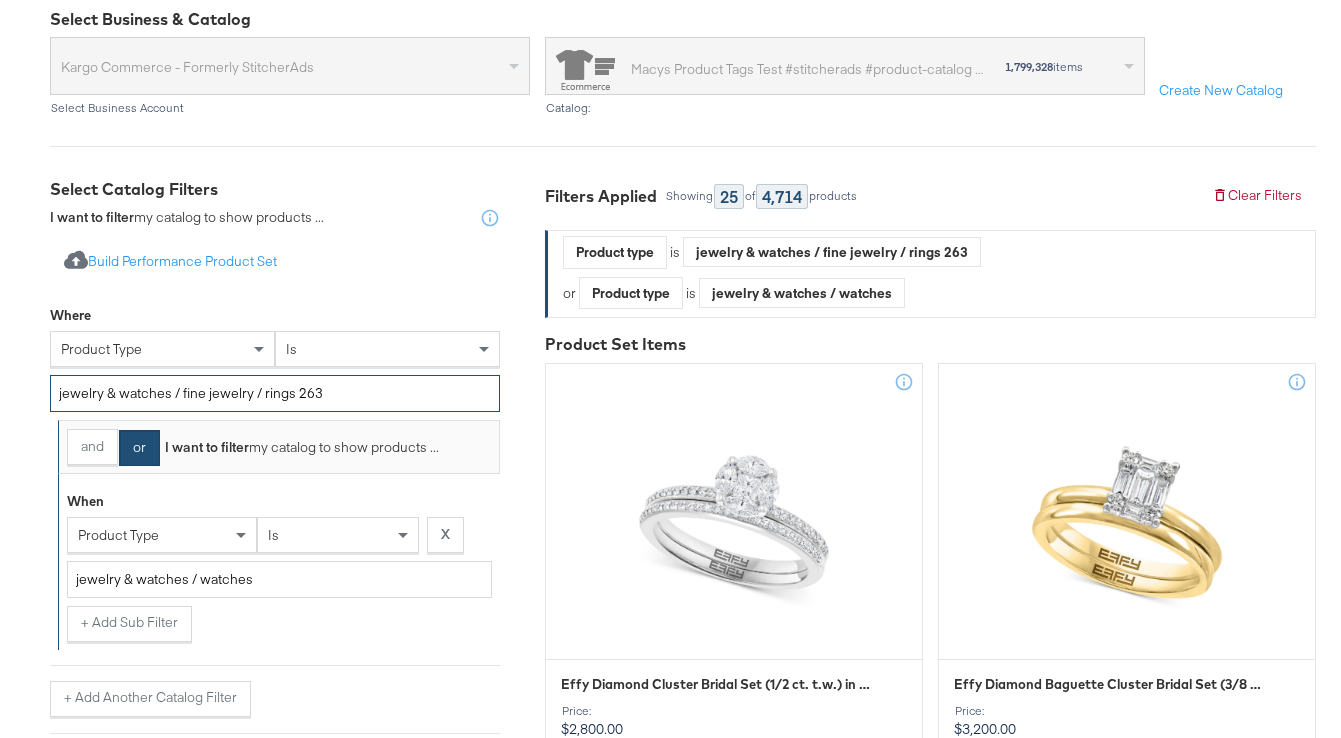 click on "jewelry & watches / fine jewelry / rings 263" at bounding box center [275, 393] 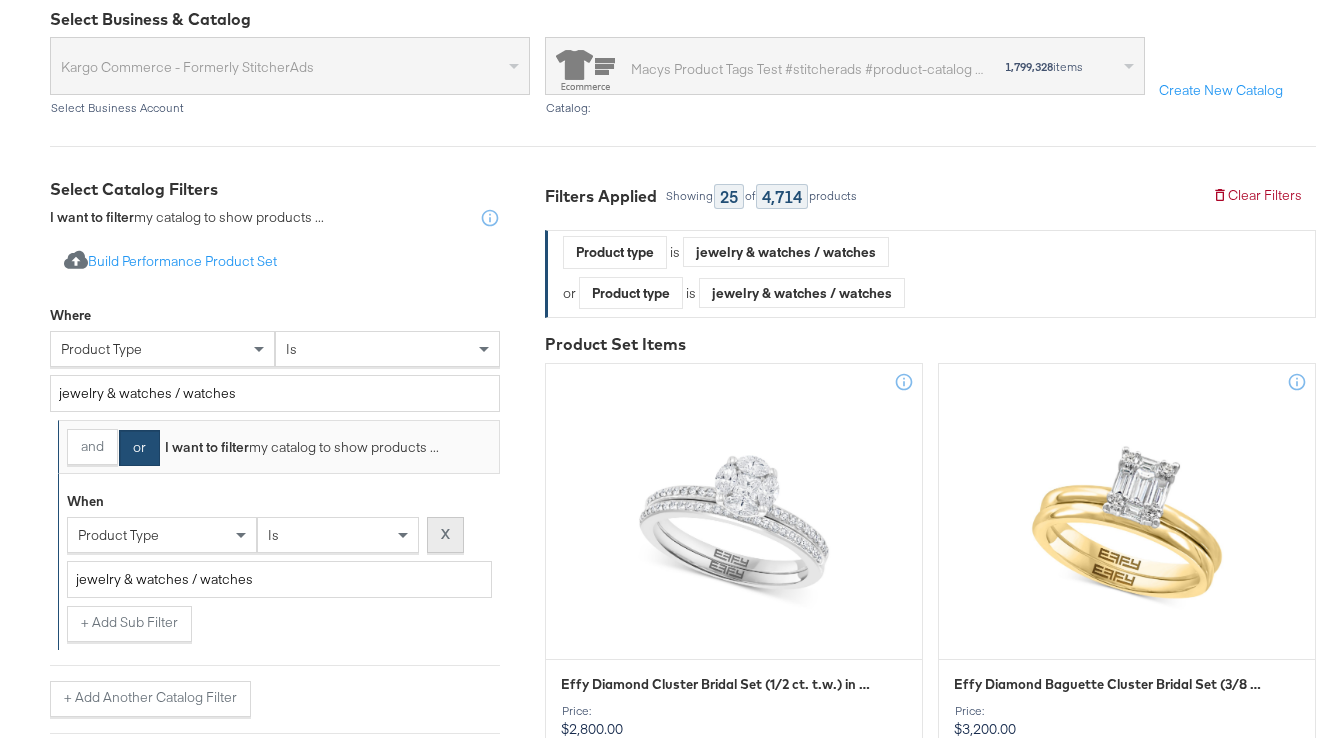 click on "X" at bounding box center [445, 535] 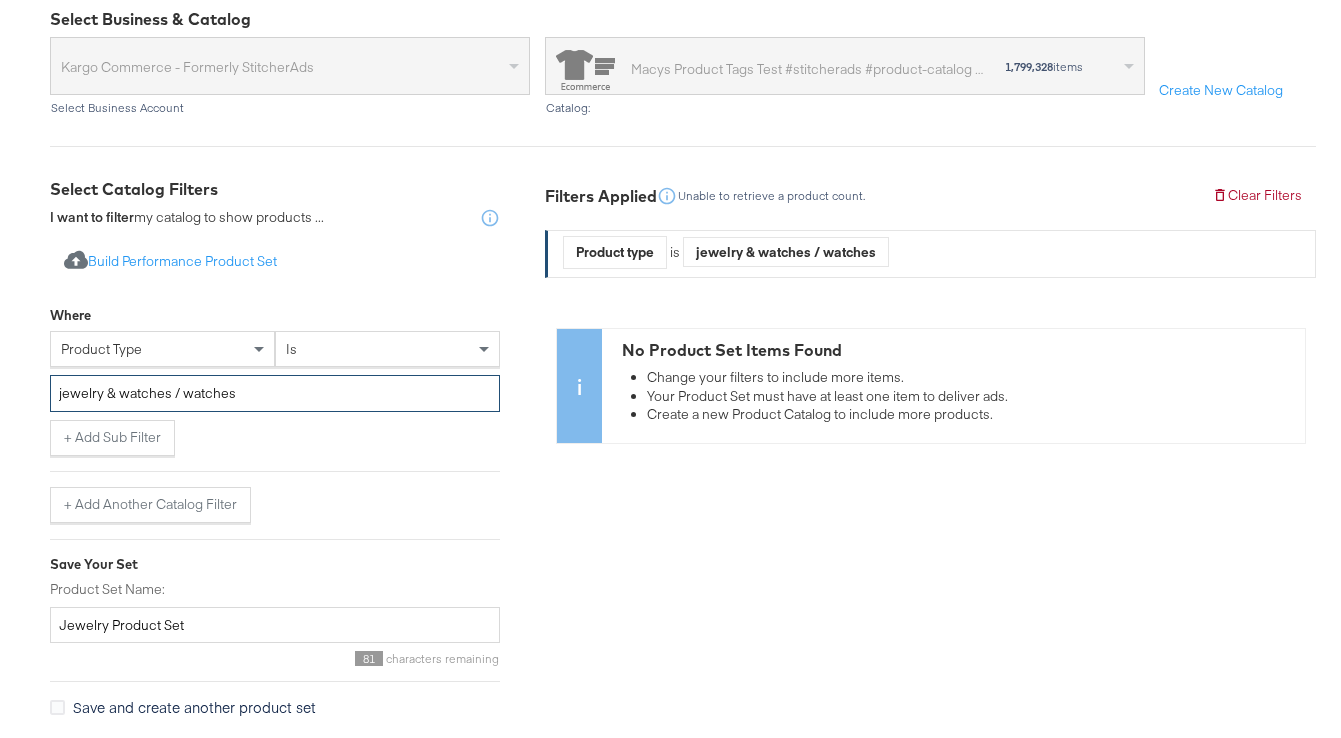 click on "jewelry & watches / watches" at bounding box center [275, 393] 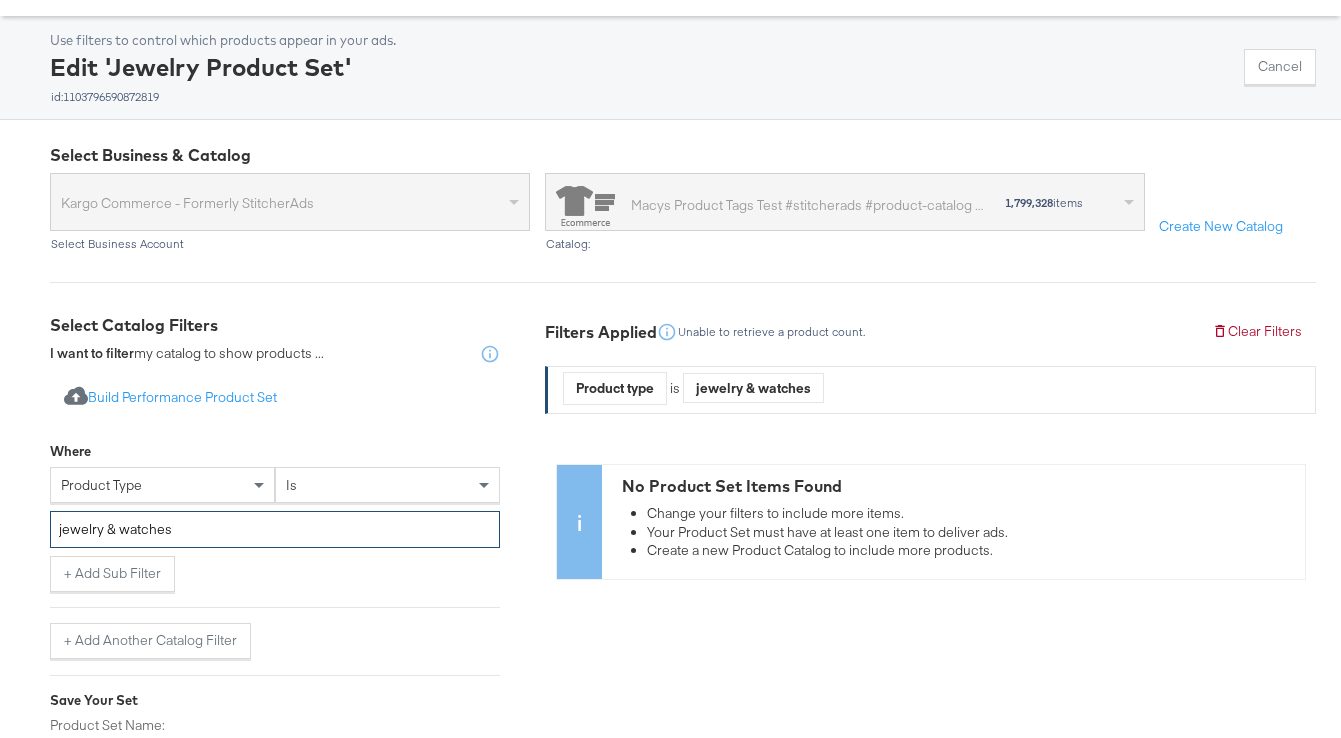 scroll, scrollTop: 0, scrollLeft: 0, axis: both 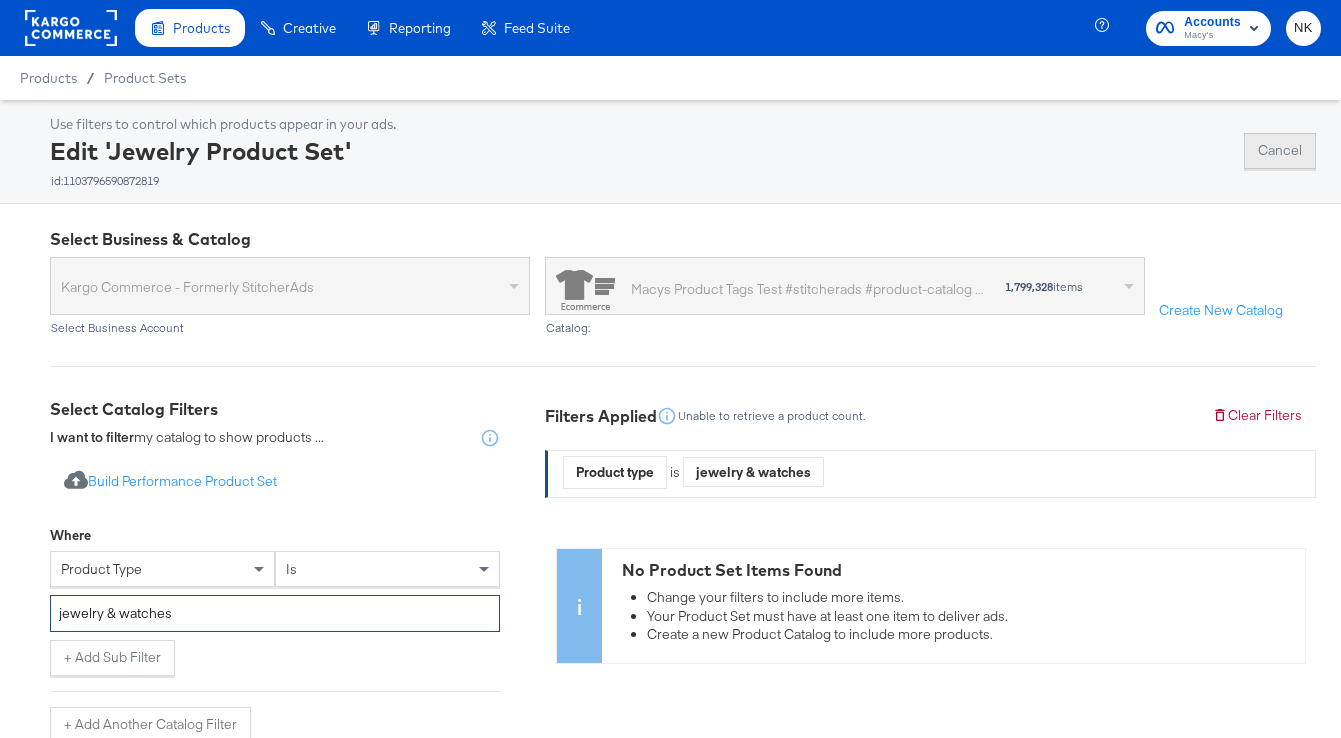 type on "jewelry & watches" 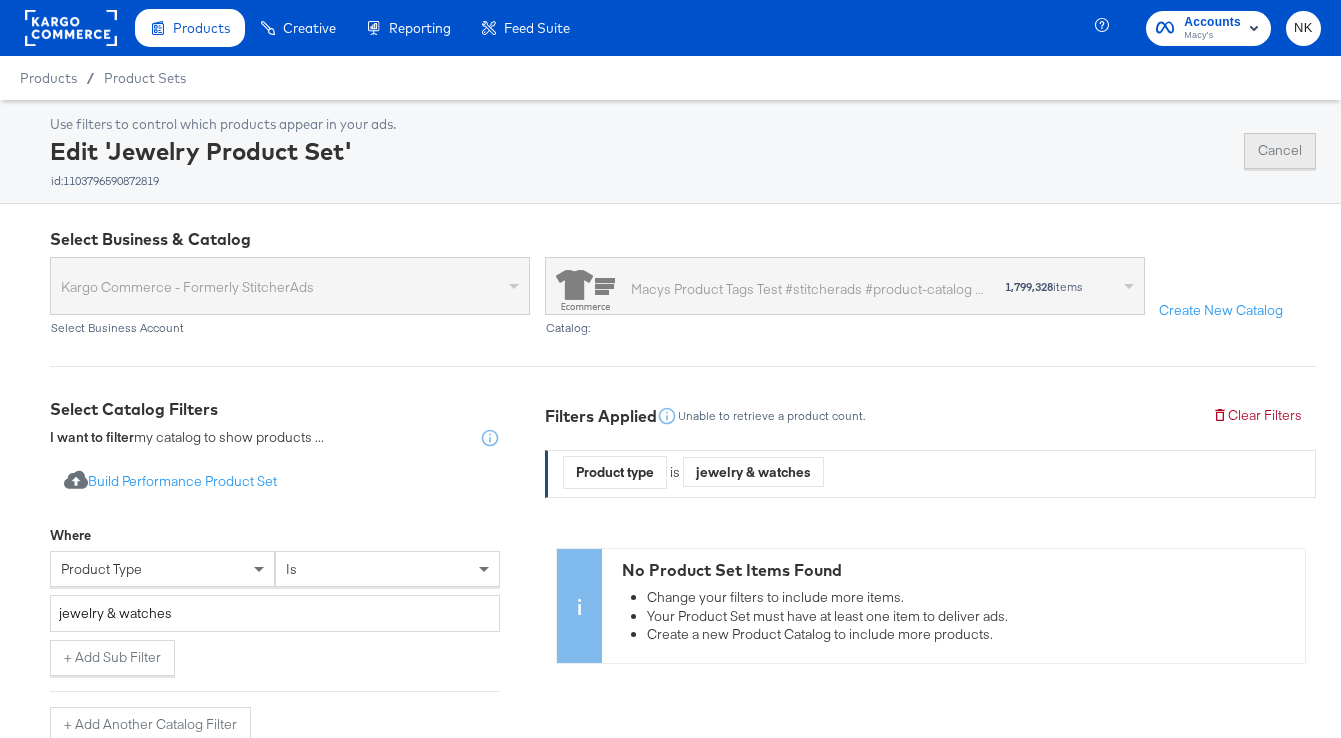 click on "Cancel" at bounding box center (1280, 151) 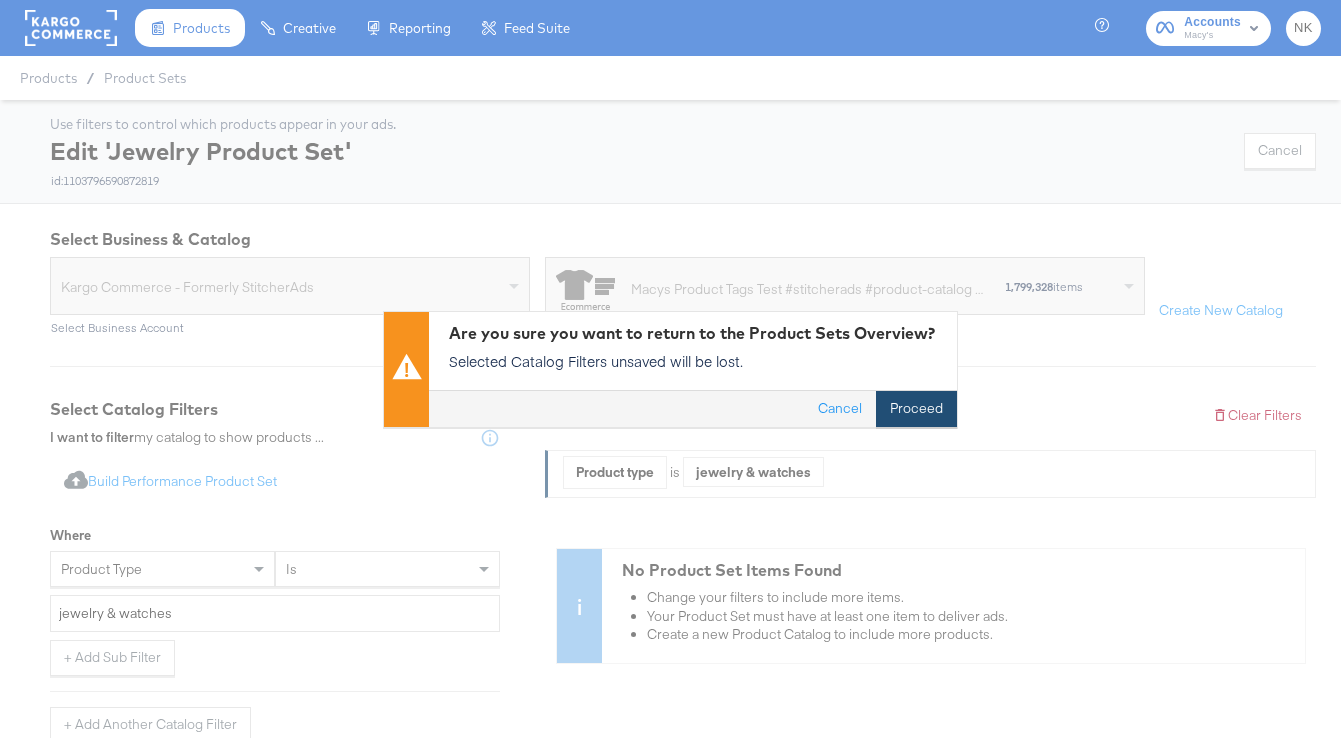 click on "Proceed" at bounding box center [916, 409] 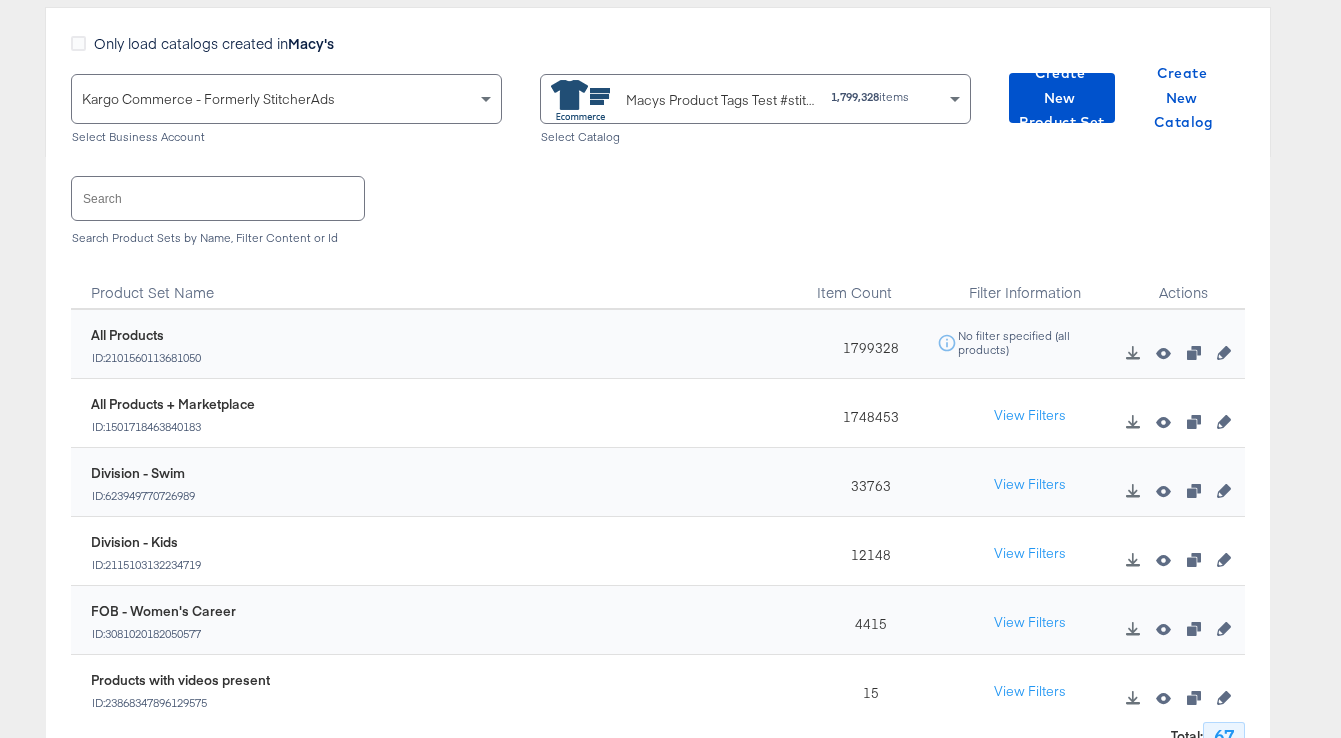 scroll, scrollTop: 243, scrollLeft: 0, axis: vertical 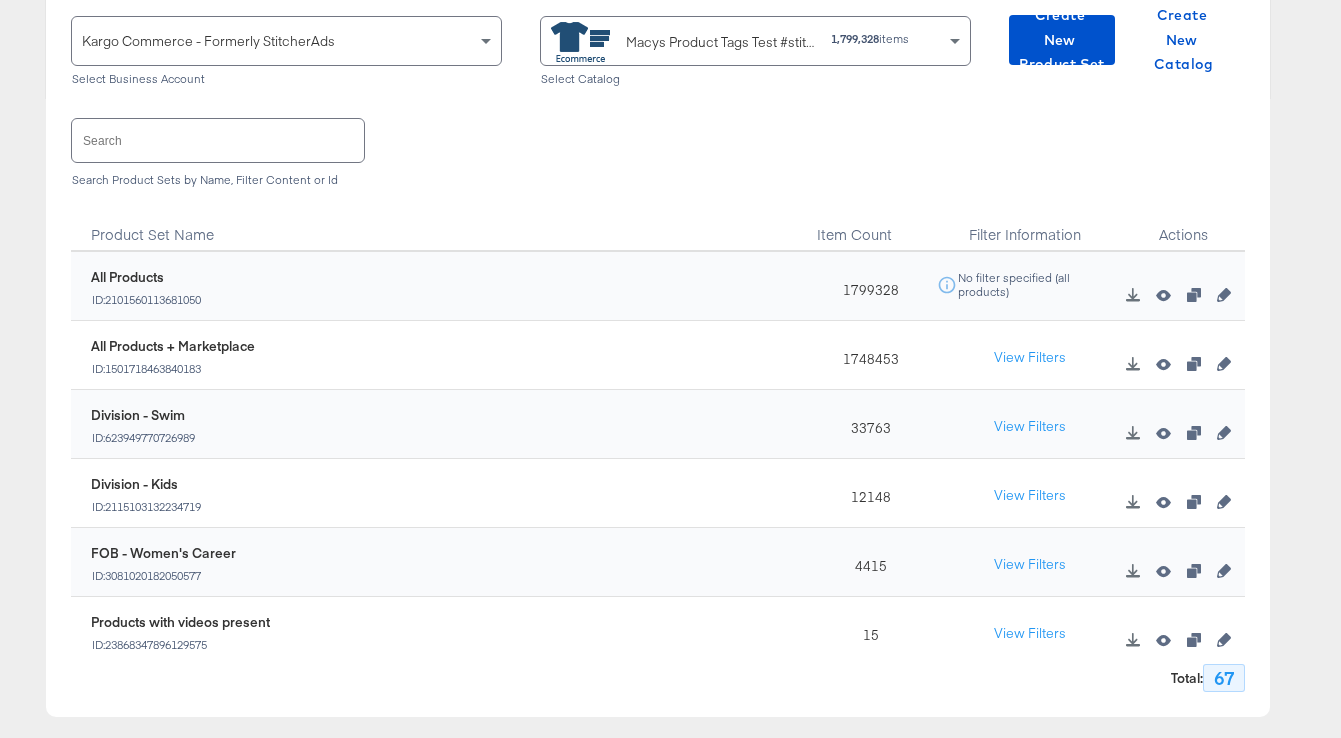 click at bounding box center [218, 140] 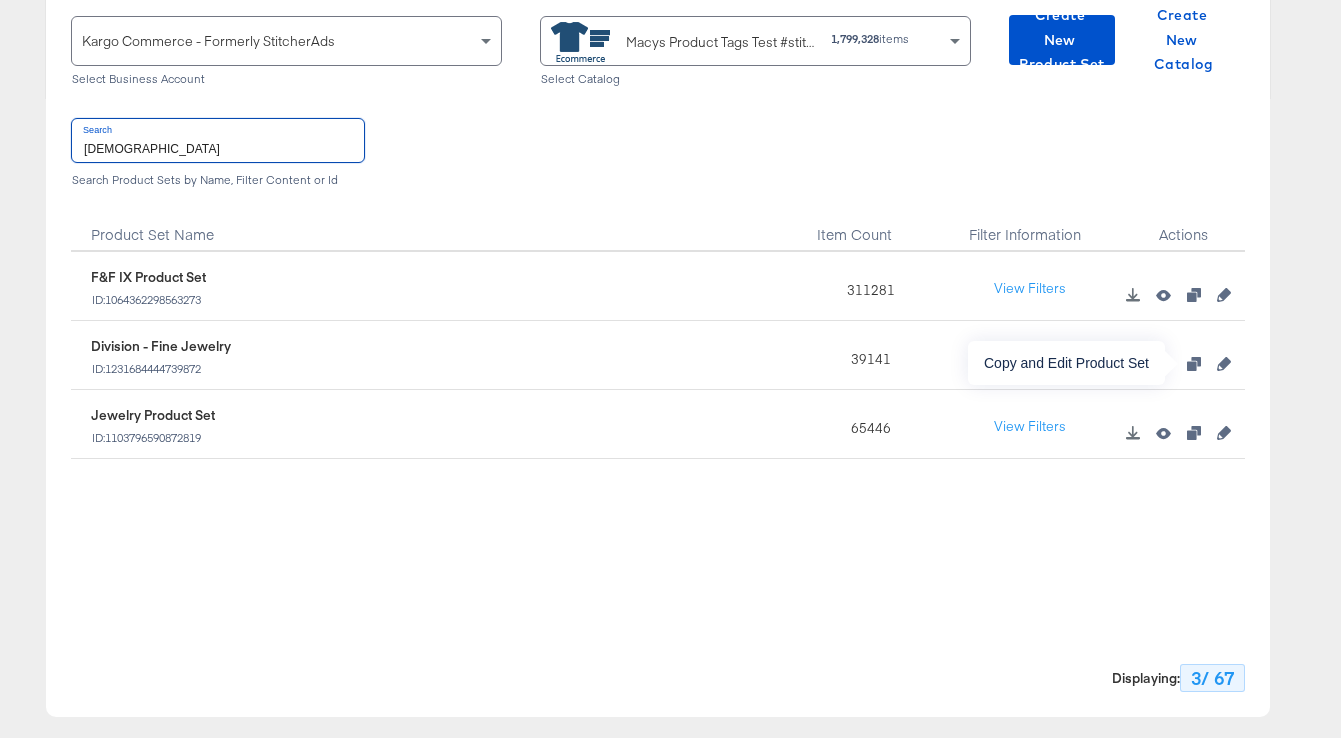 type on "[DEMOGRAPHIC_DATA]" 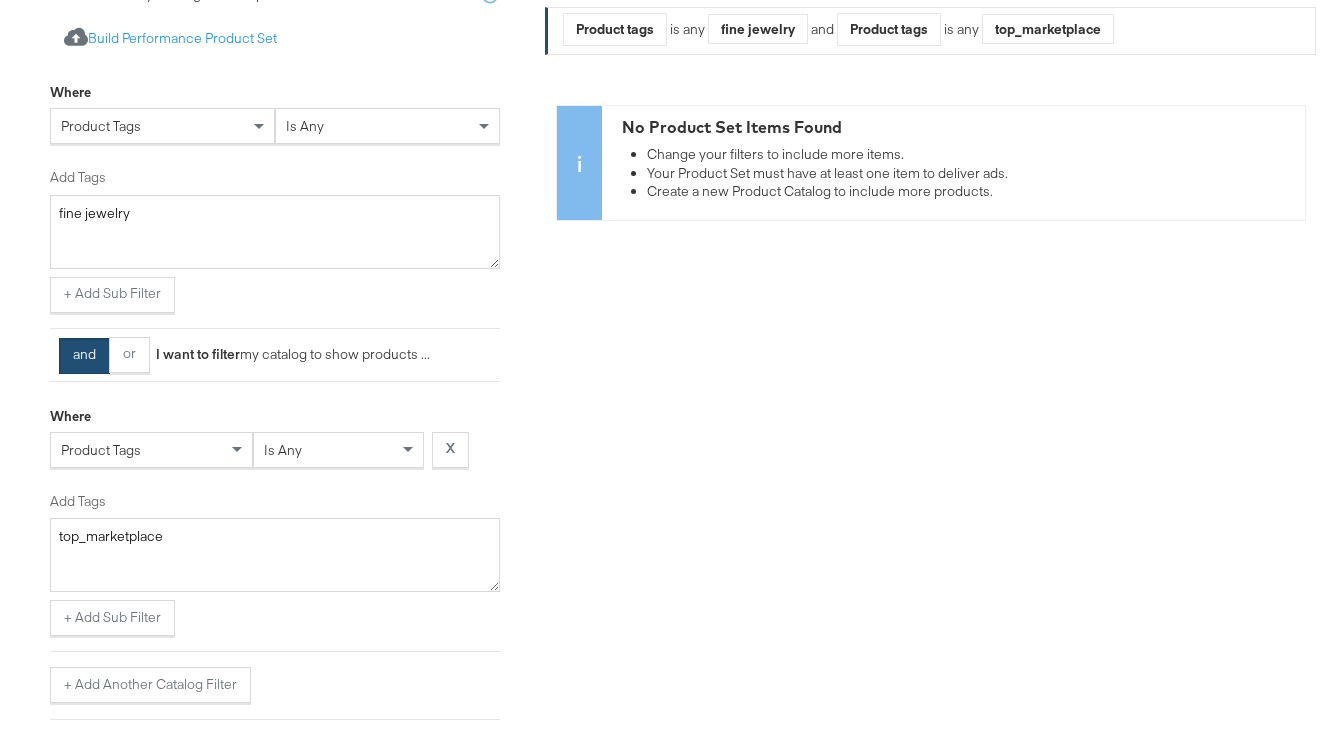 scroll, scrollTop: 434, scrollLeft: 0, axis: vertical 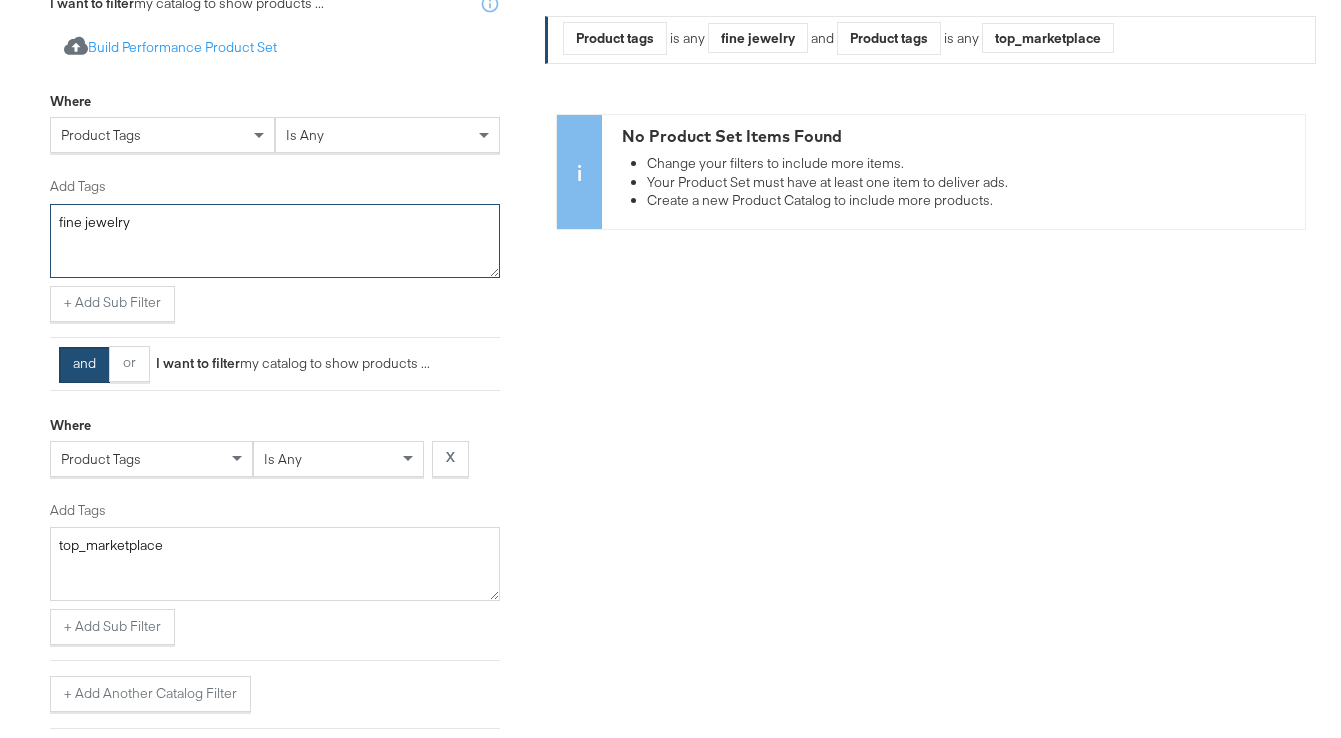 drag, startPoint x: 152, startPoint y: 217, endPoint x: 34, endPoint y: 217, distance: 118 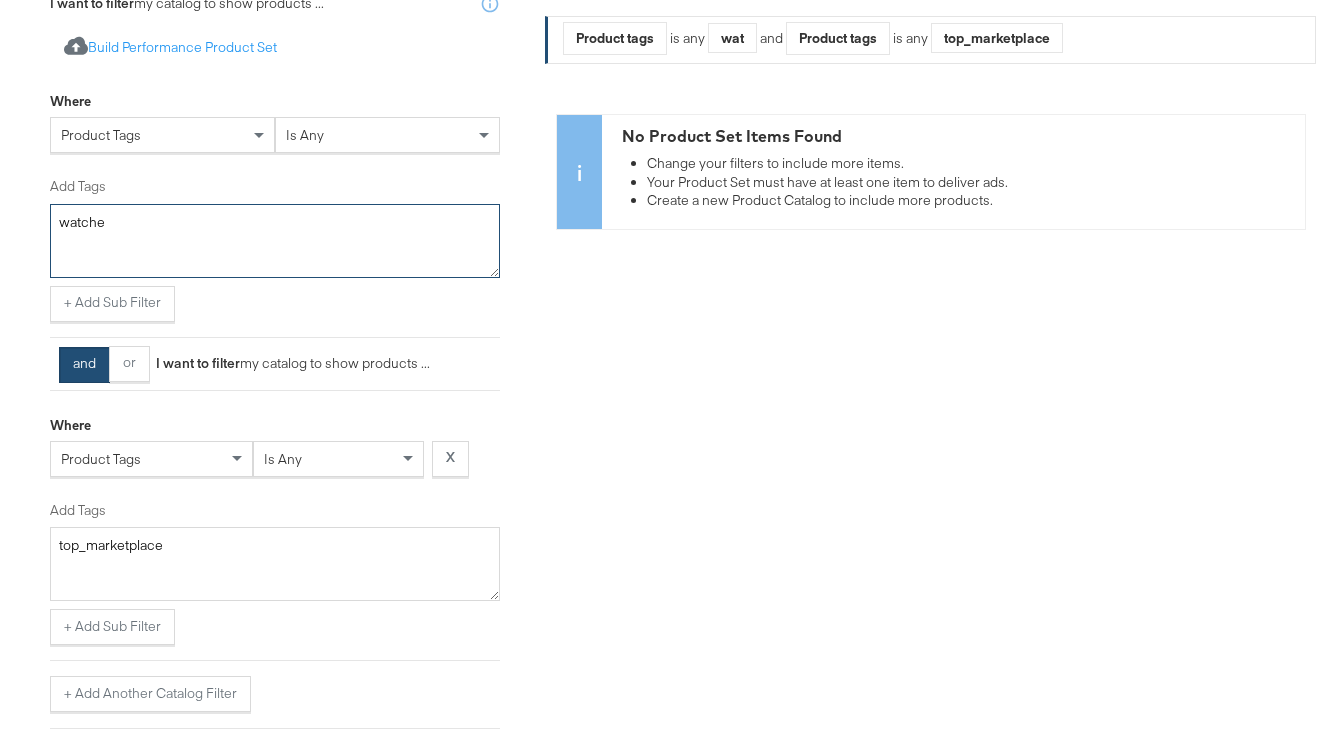 type on "watches" 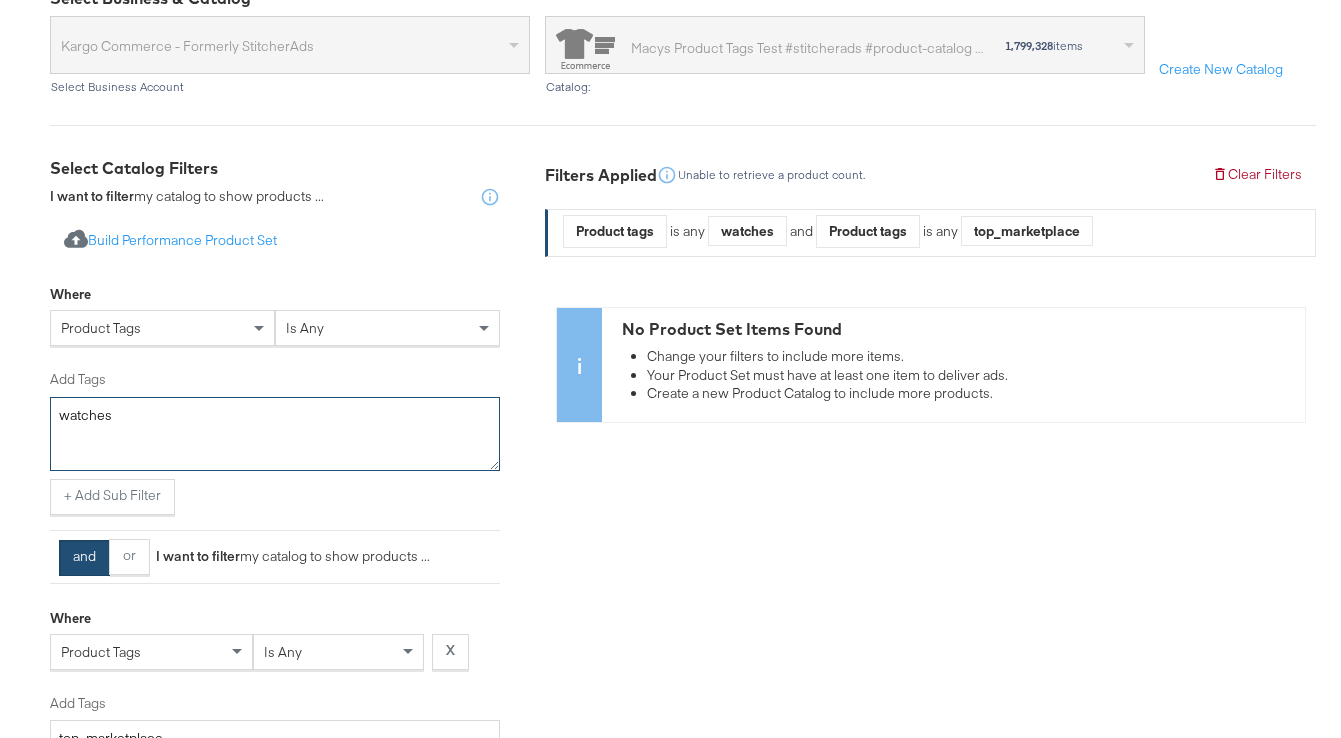 scroll, scrollTop: 176, scrollLeft: 0, axis: vertical 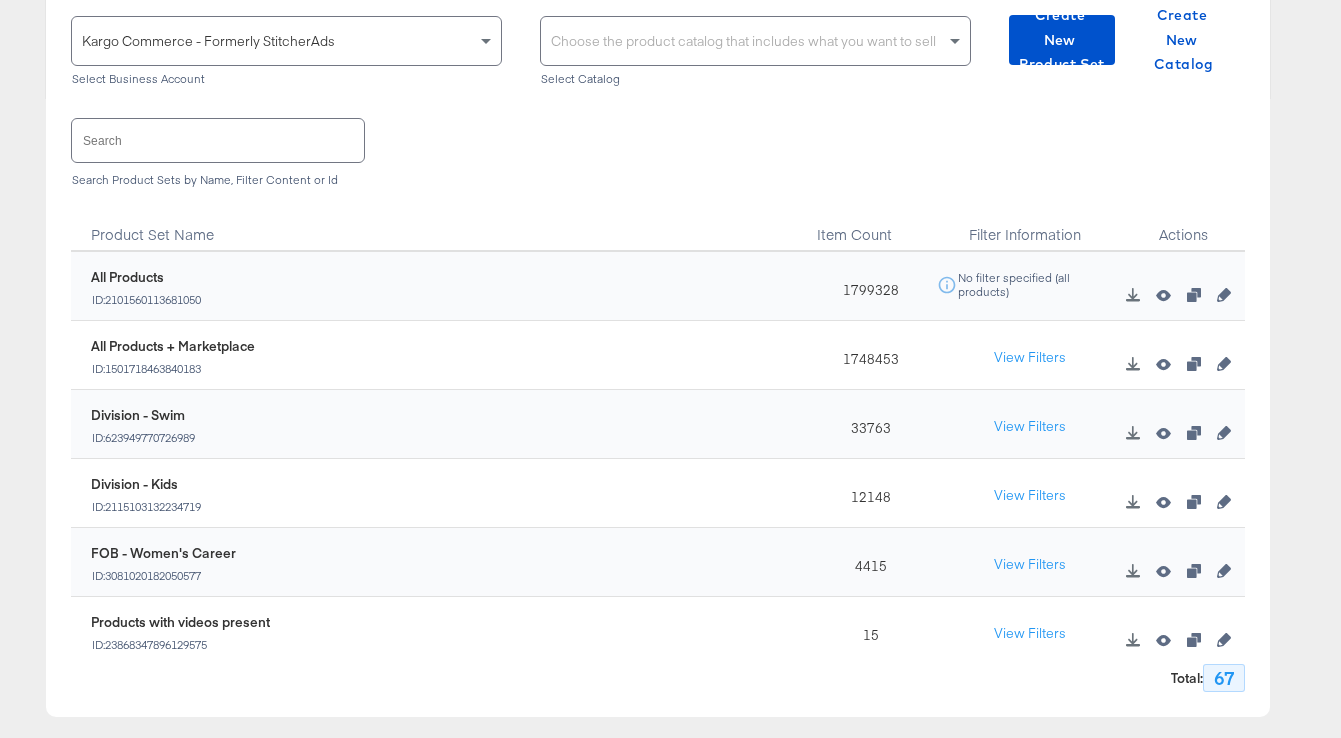 click on "Choose the product catalog that includes what you want to sell" at bounding box center [755, 41] 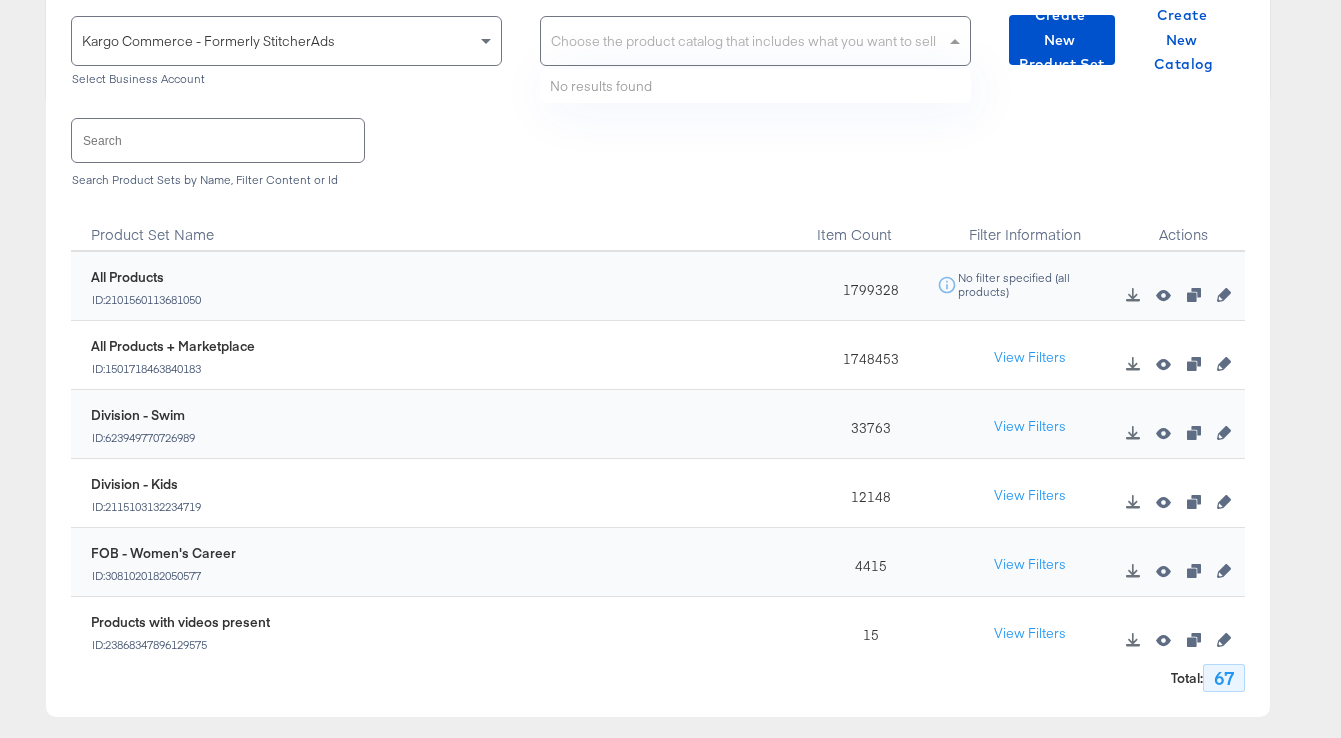 click at bounding box center (218, 140) 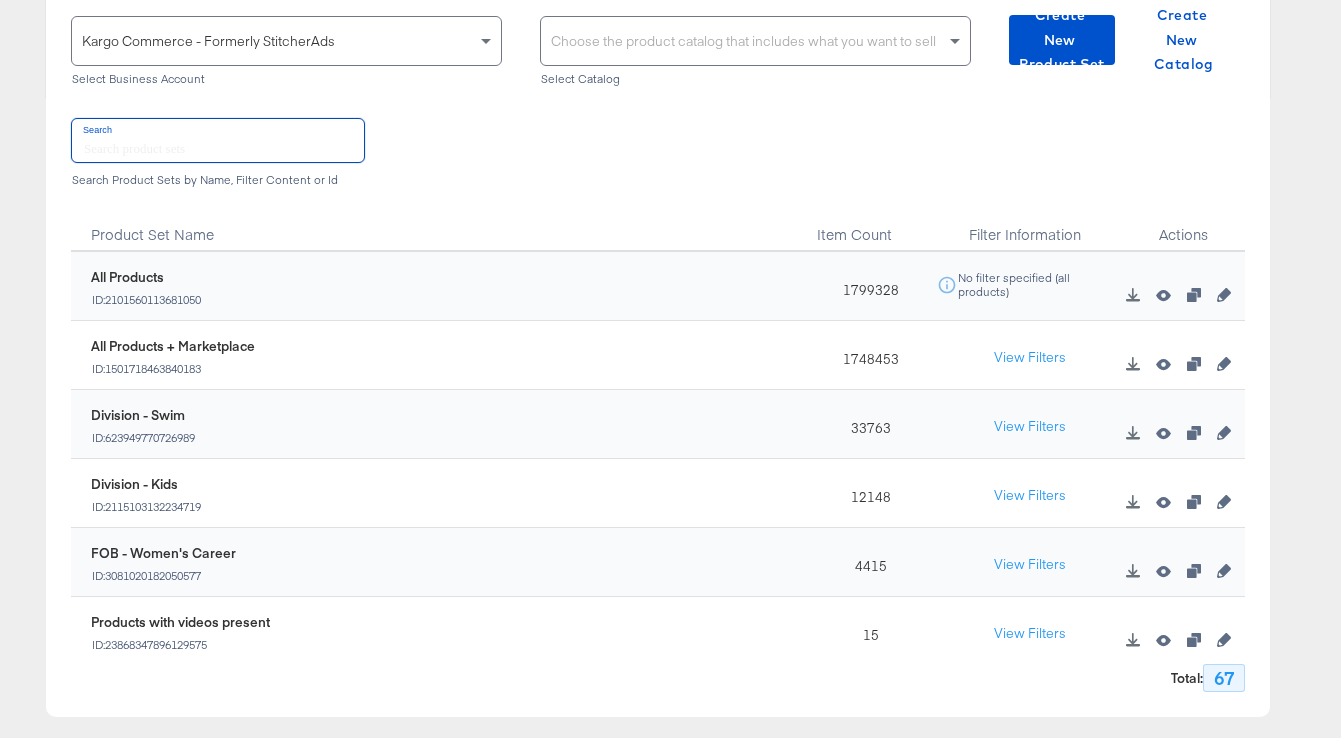 type on "w" 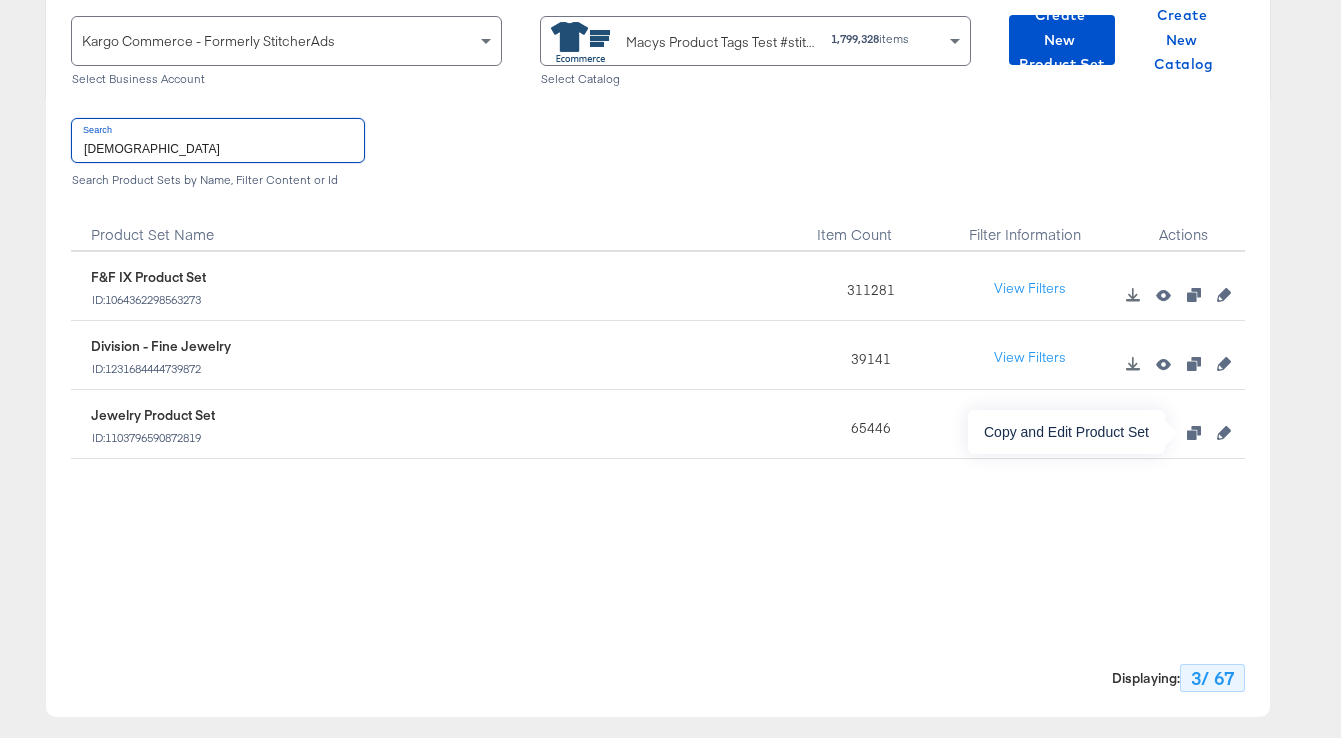 type on "[DEMOGRAPHIC_DATA]" 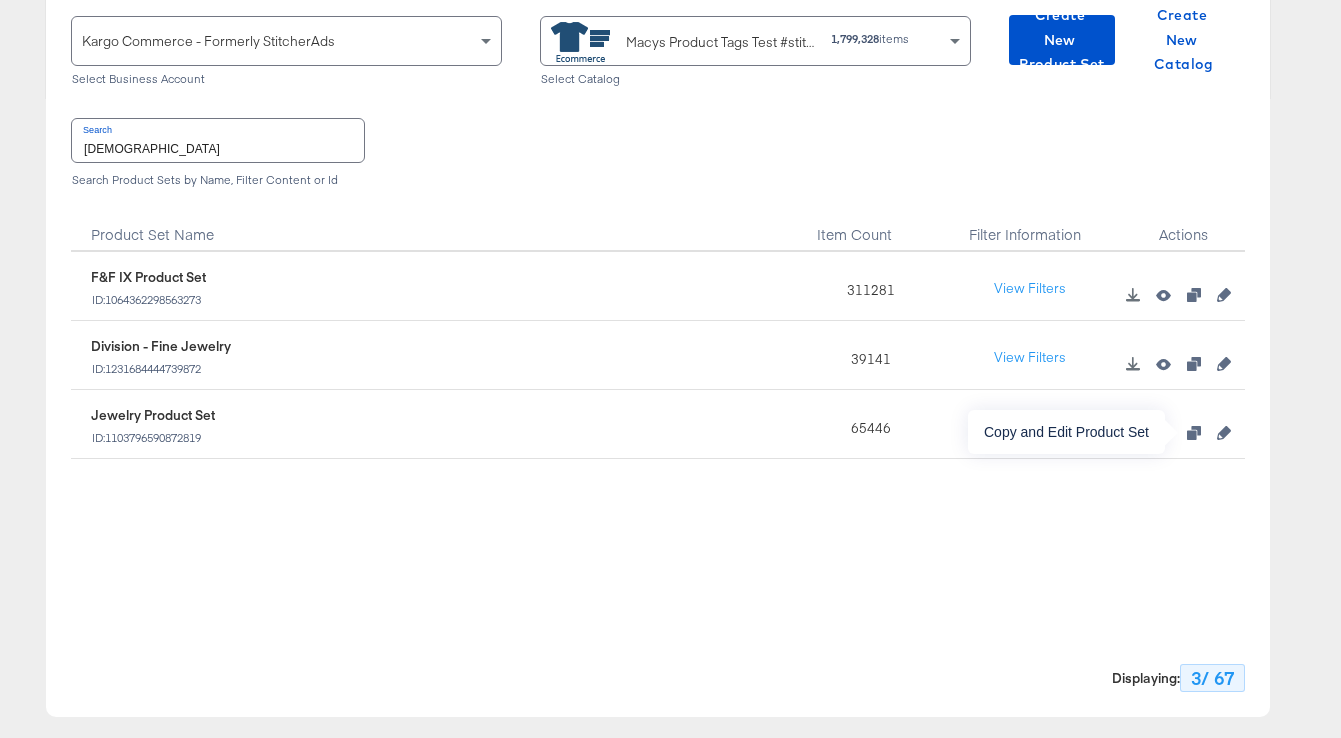 click 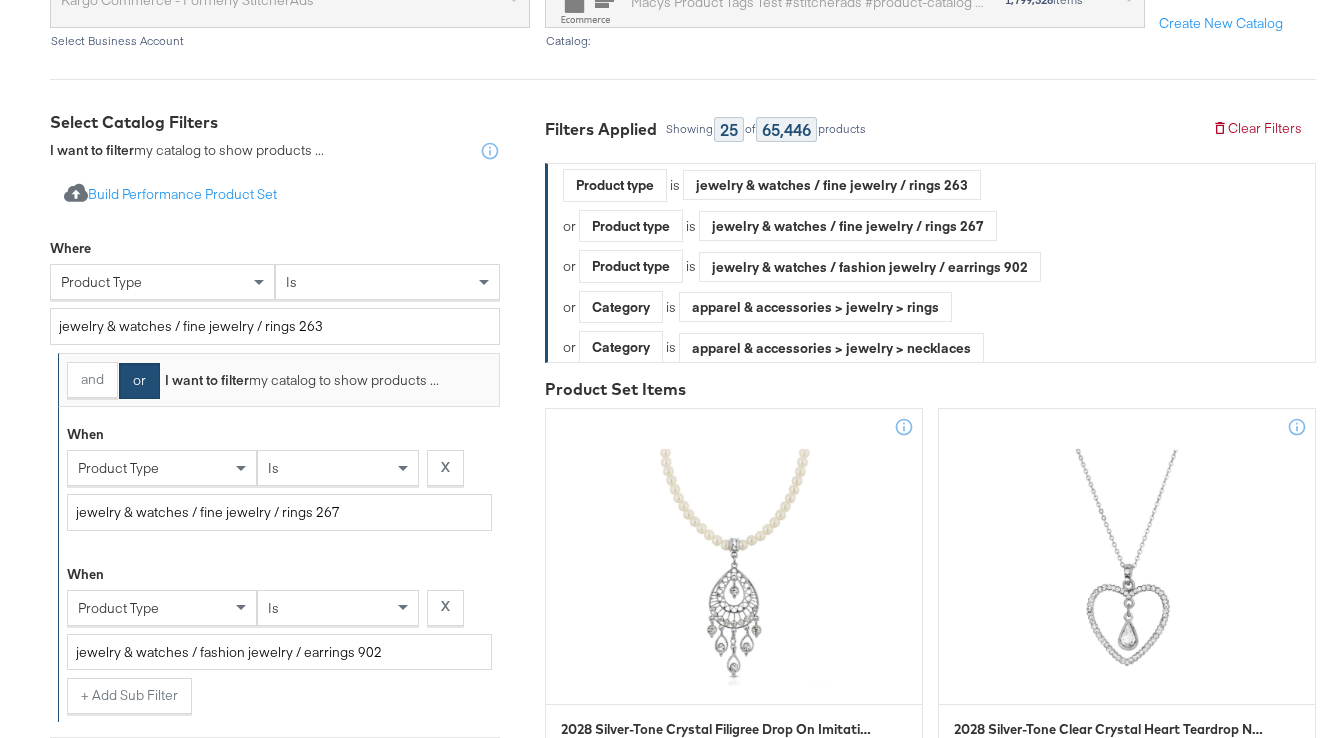scroll, scrollTop: 228, scrollLeft: 0, axis: vertical 